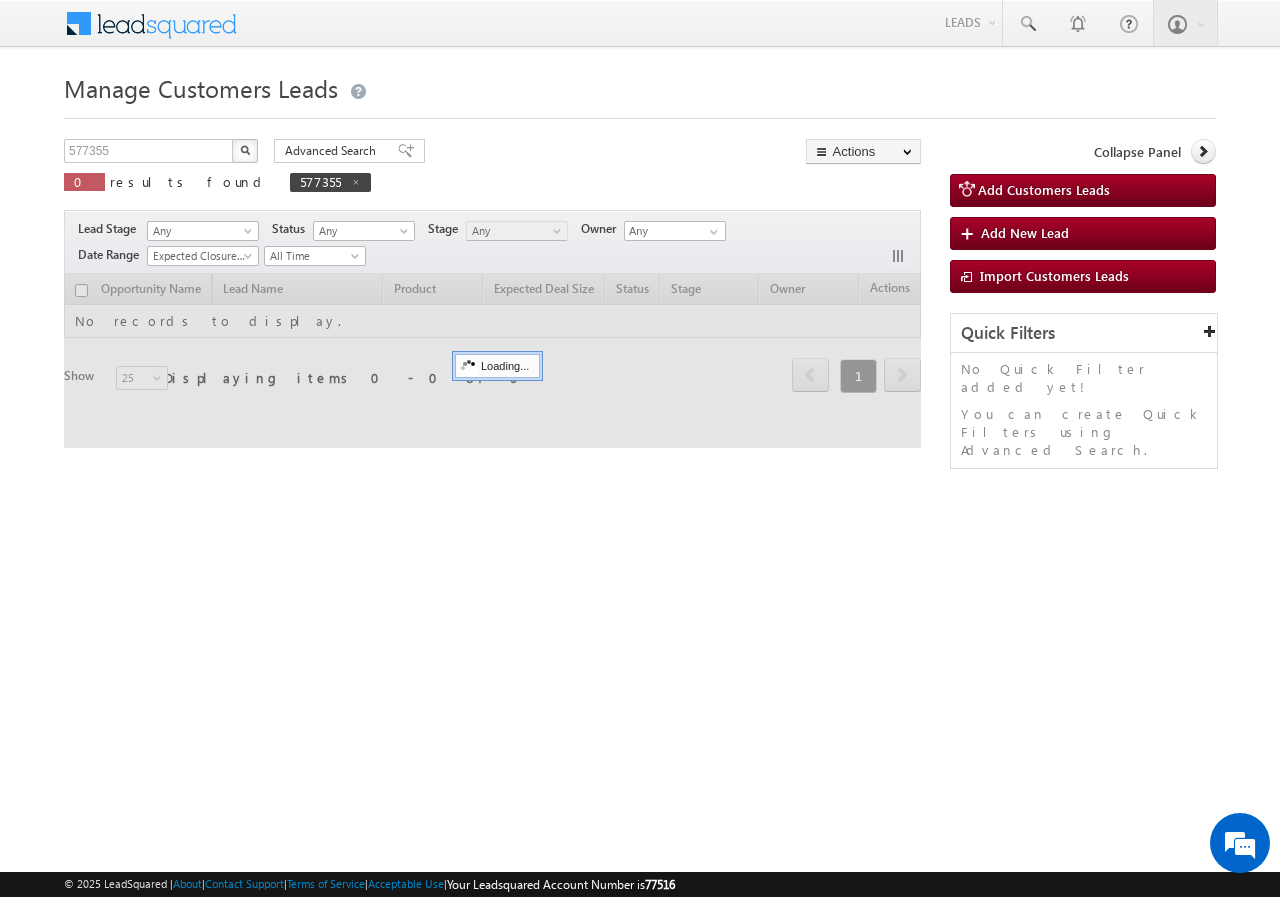 scroll, scrollTop: 0, scrollLeft: 0, axis: both 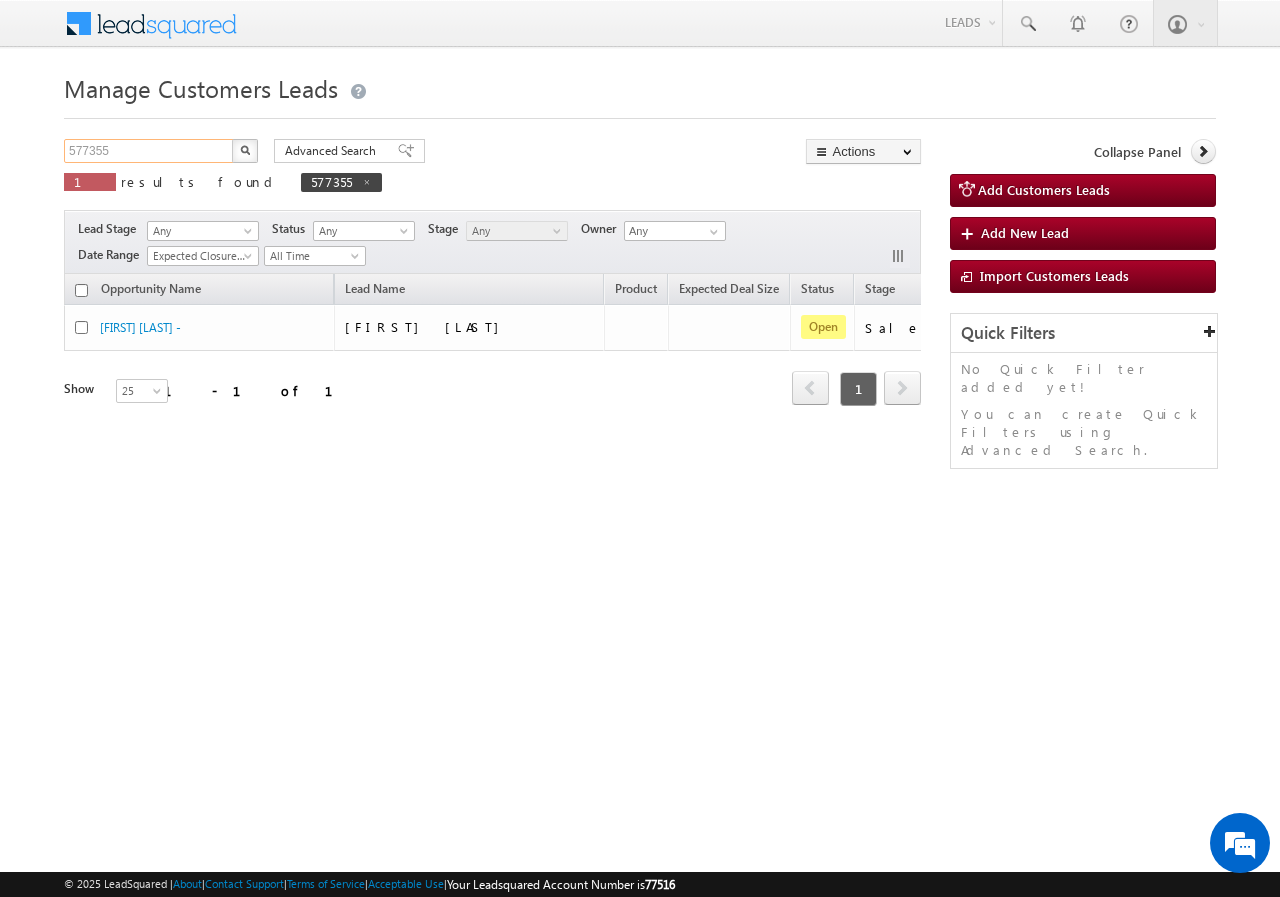 click on "577355" at bounding box center [149, 151] 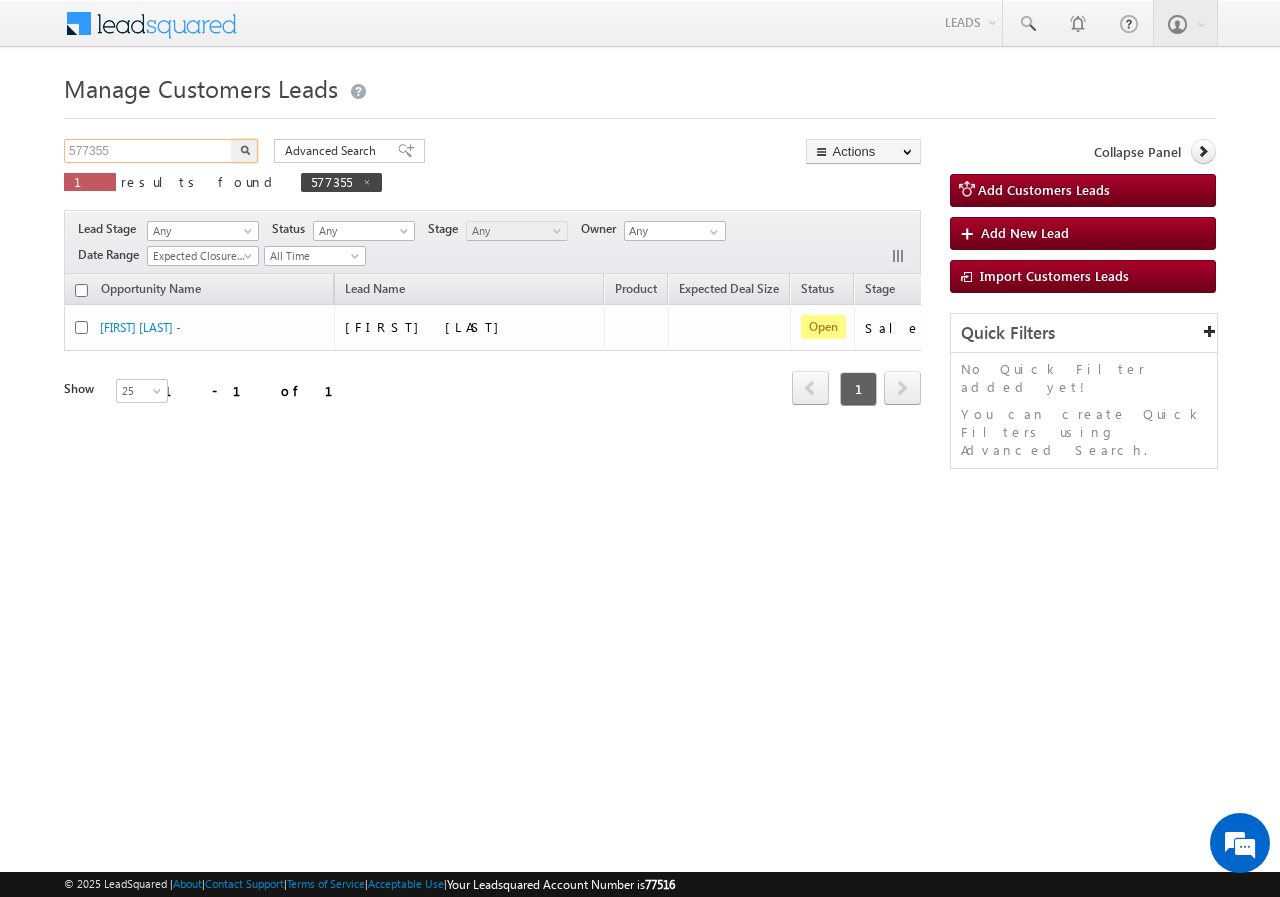 click on "577355" at bounding box center (149, 151) 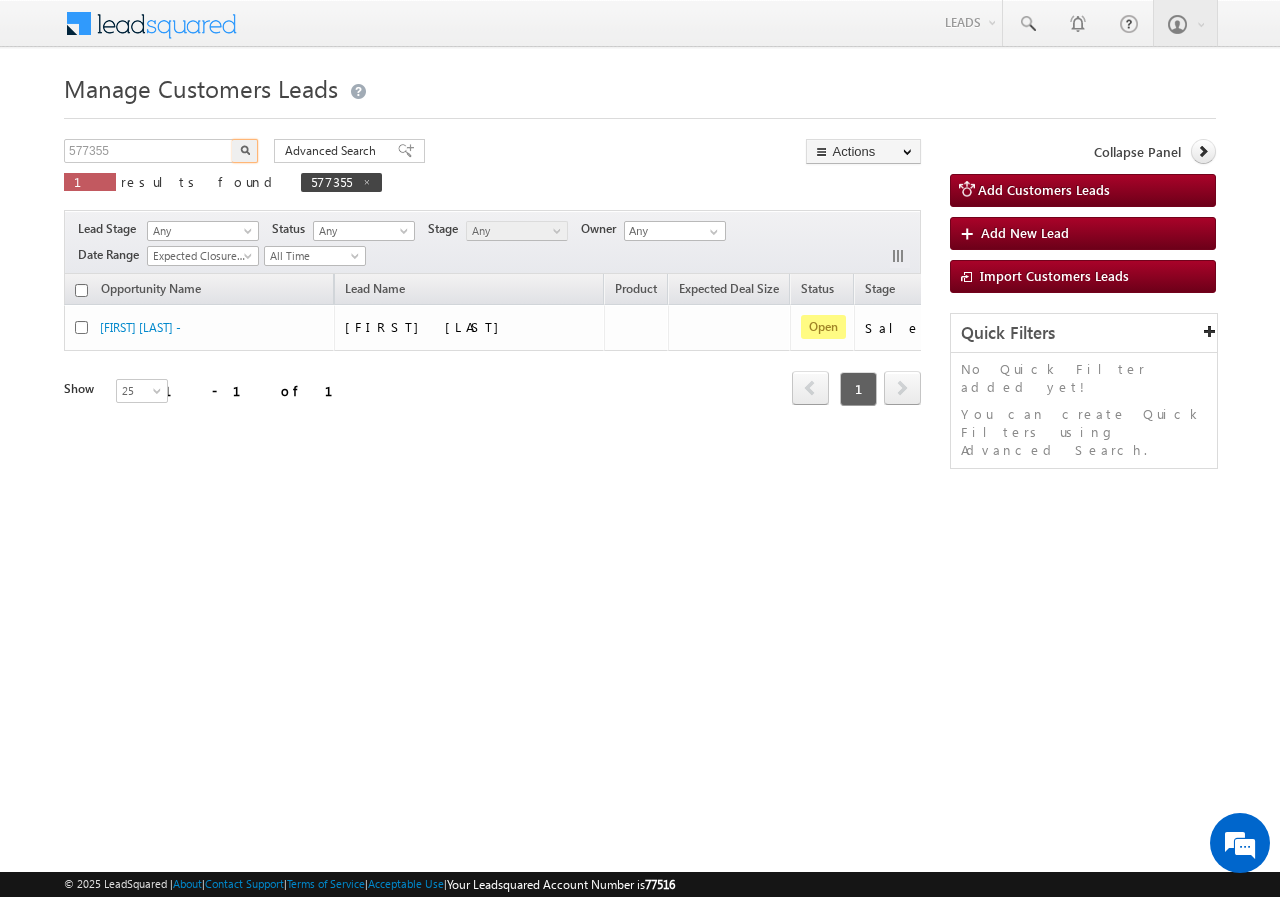 click at bounding box center (245, 151) 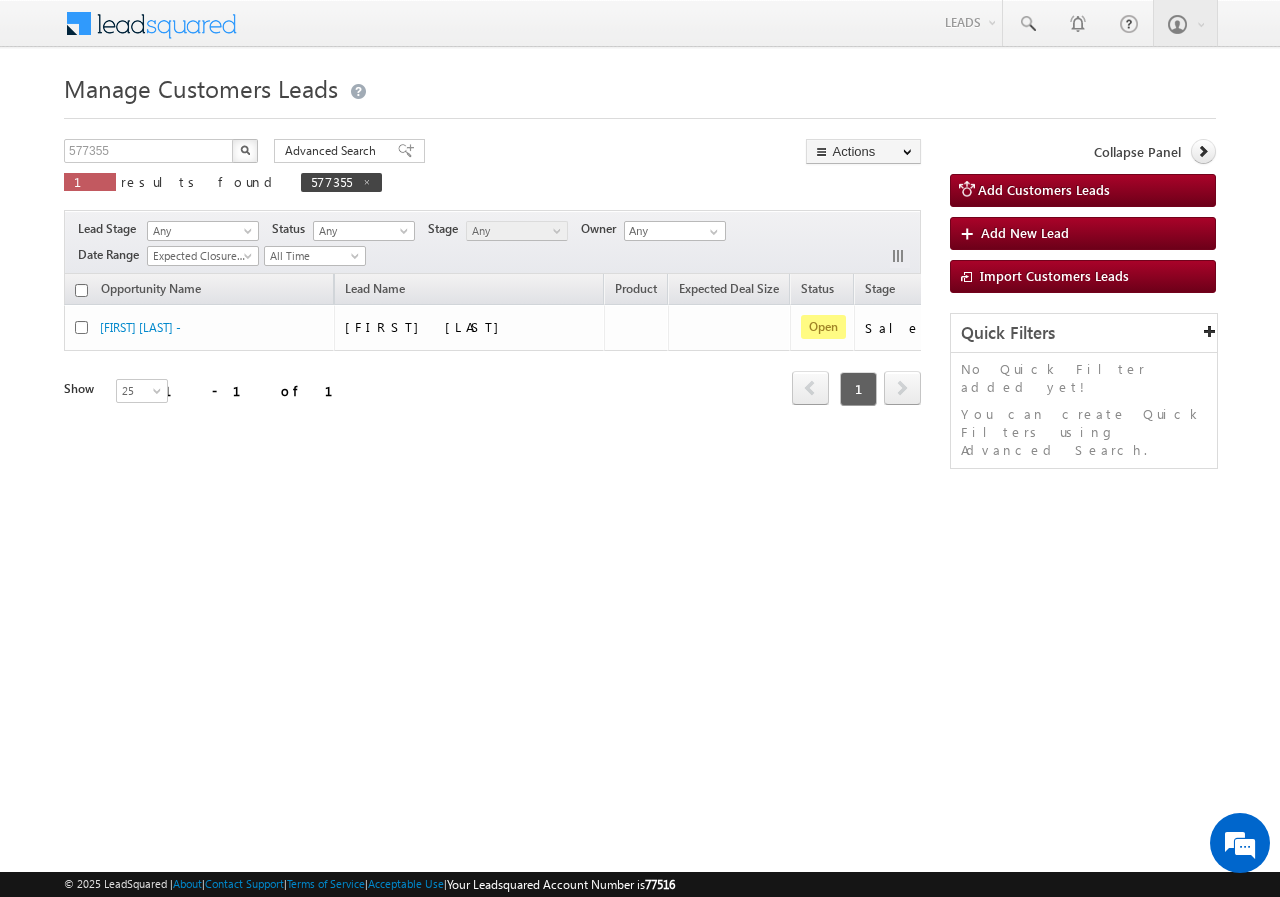 type 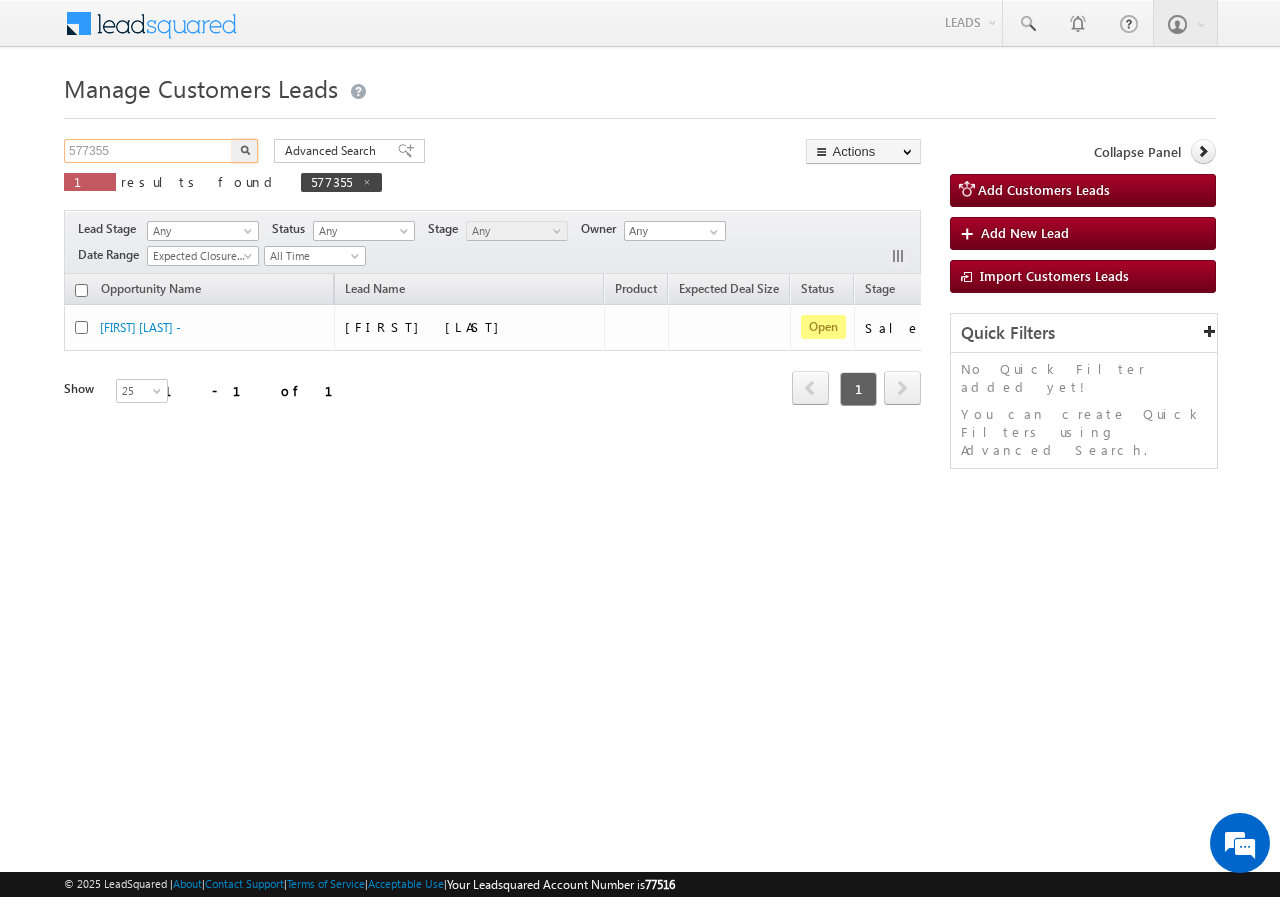 click on "577355" at bounding box center (149, 151) 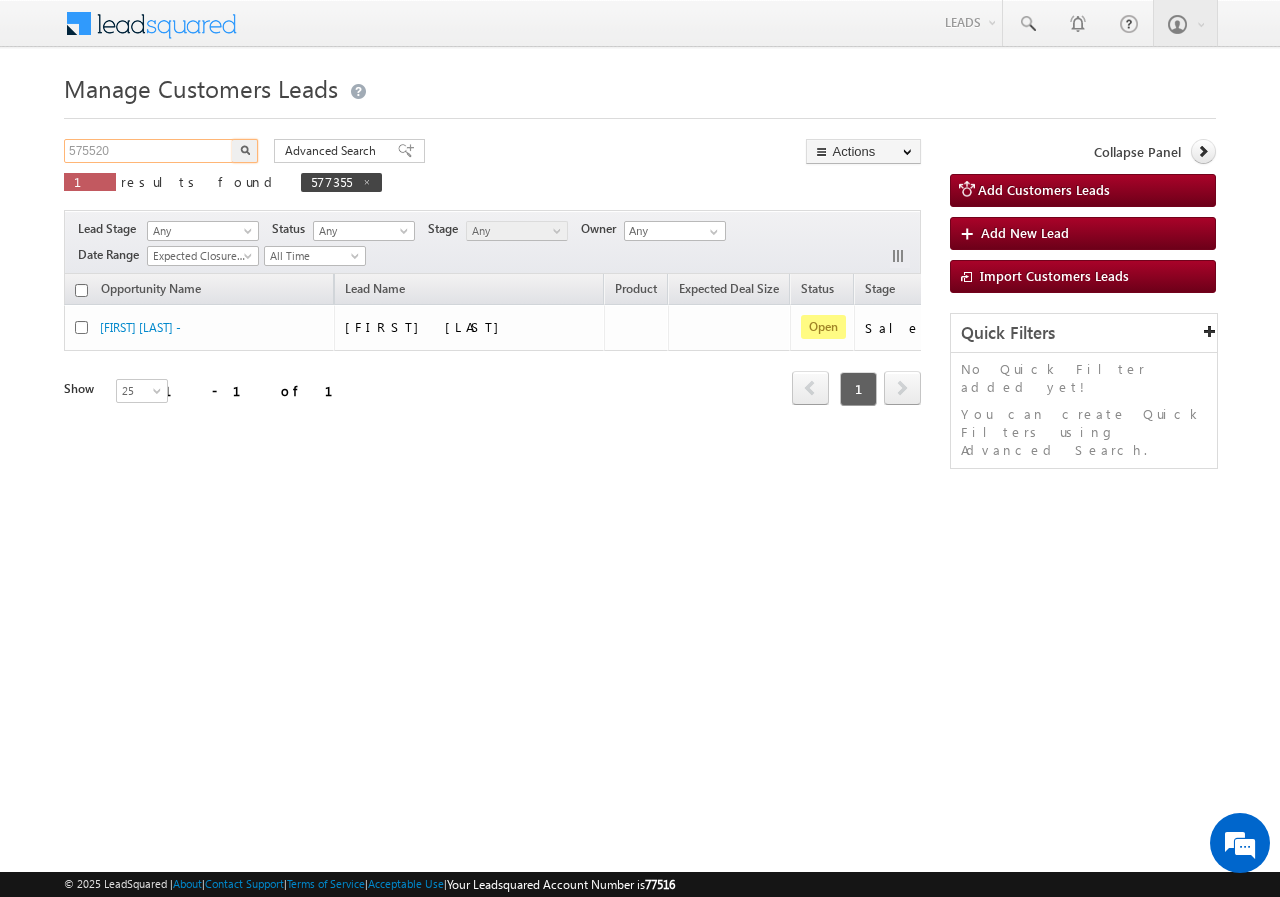 click on "575520" at bounding box center (149, 151) 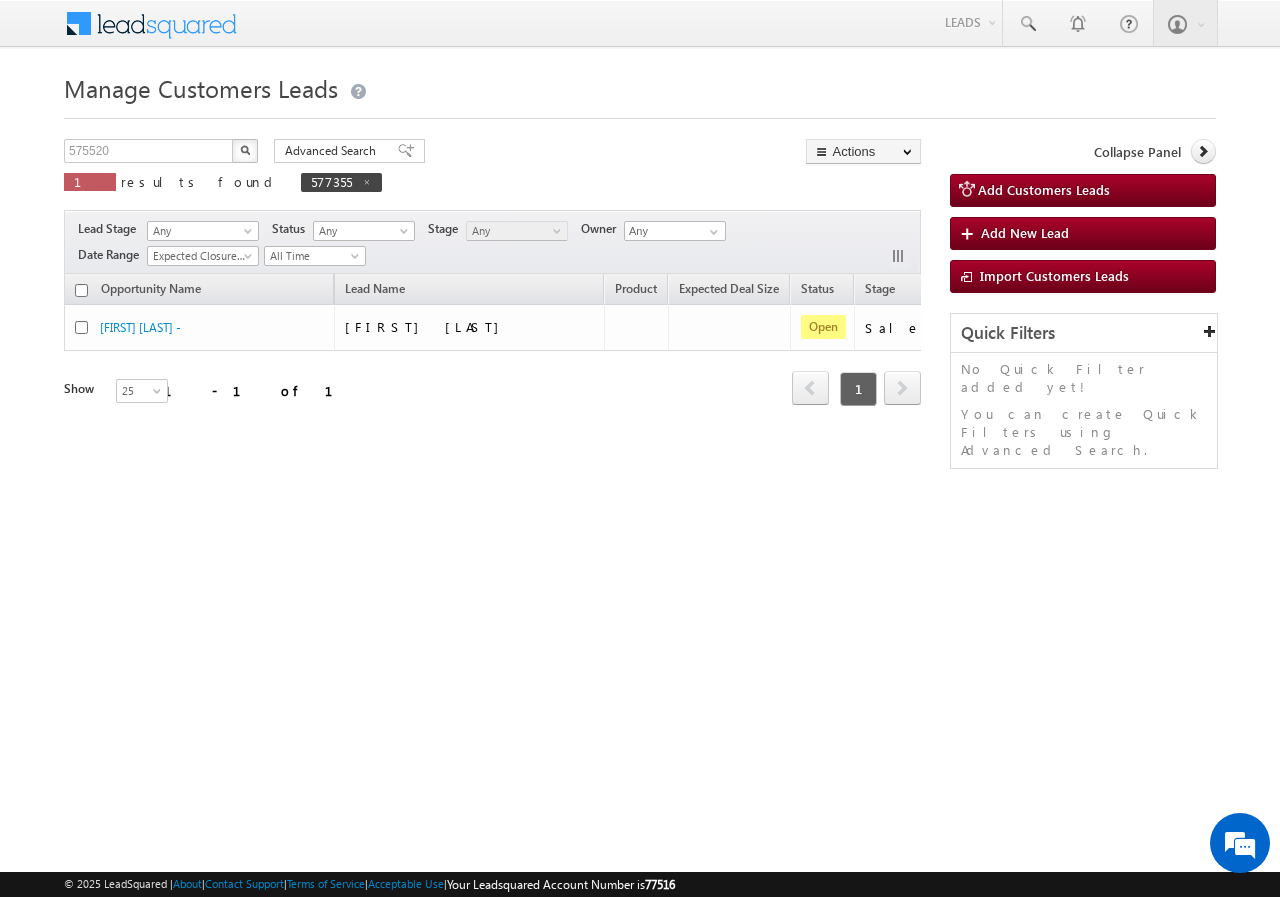 click at bounding box center [245, 150] 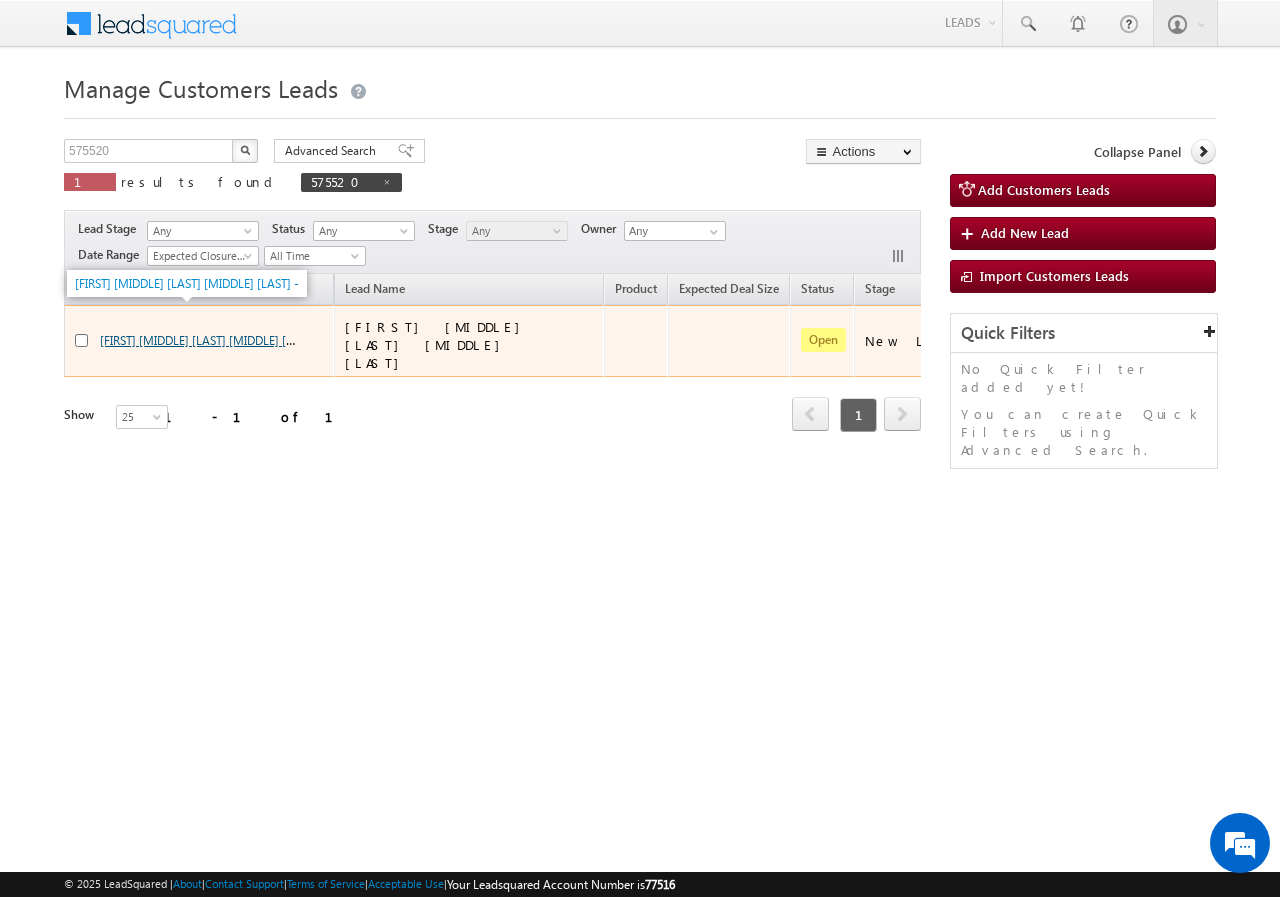 click on "Mohammad Nadim Mohammad Hakim Kashmi  -" at bounding box center [212, 339] 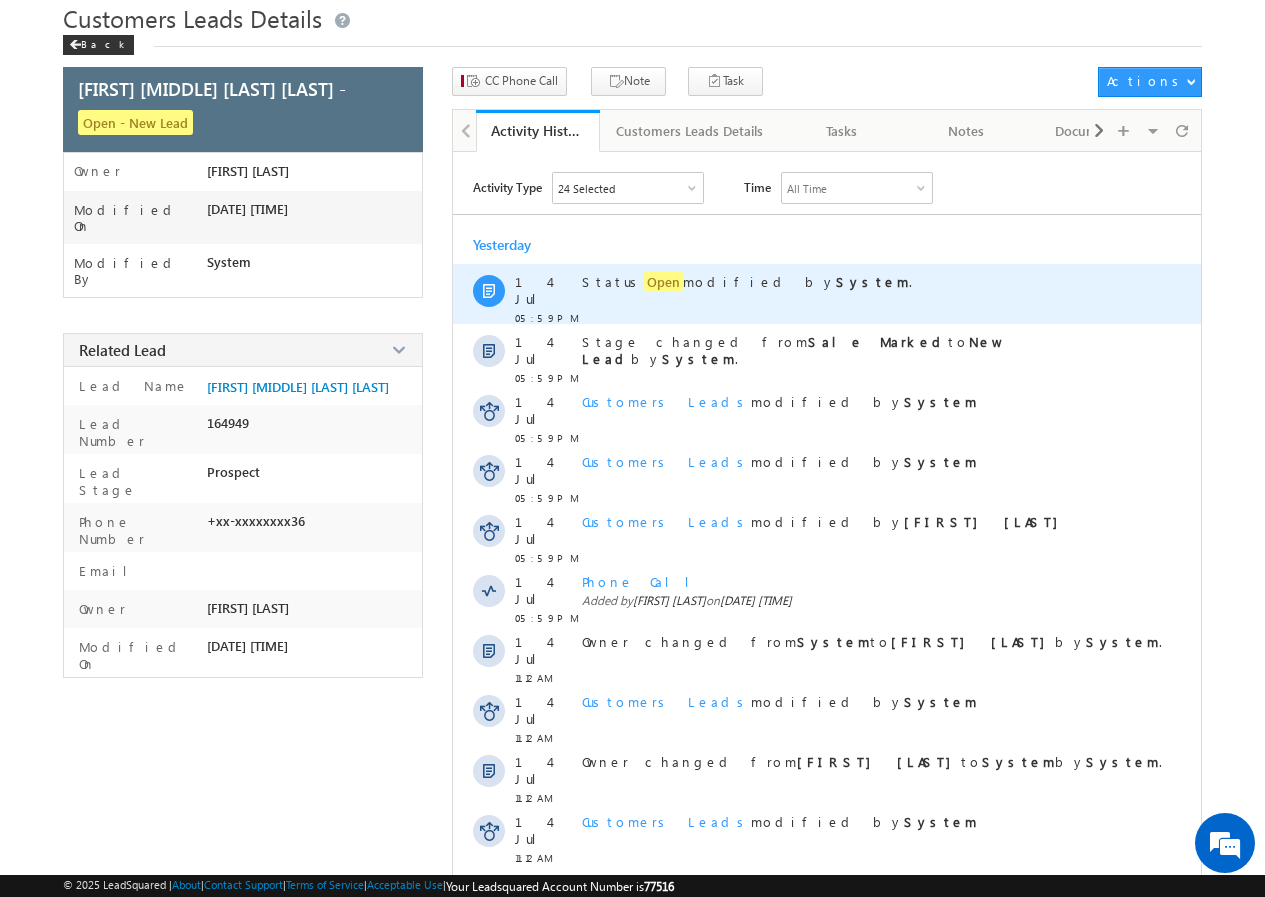 scroll, scrollTop: 100, scrollLeft: 0, axis: vertical 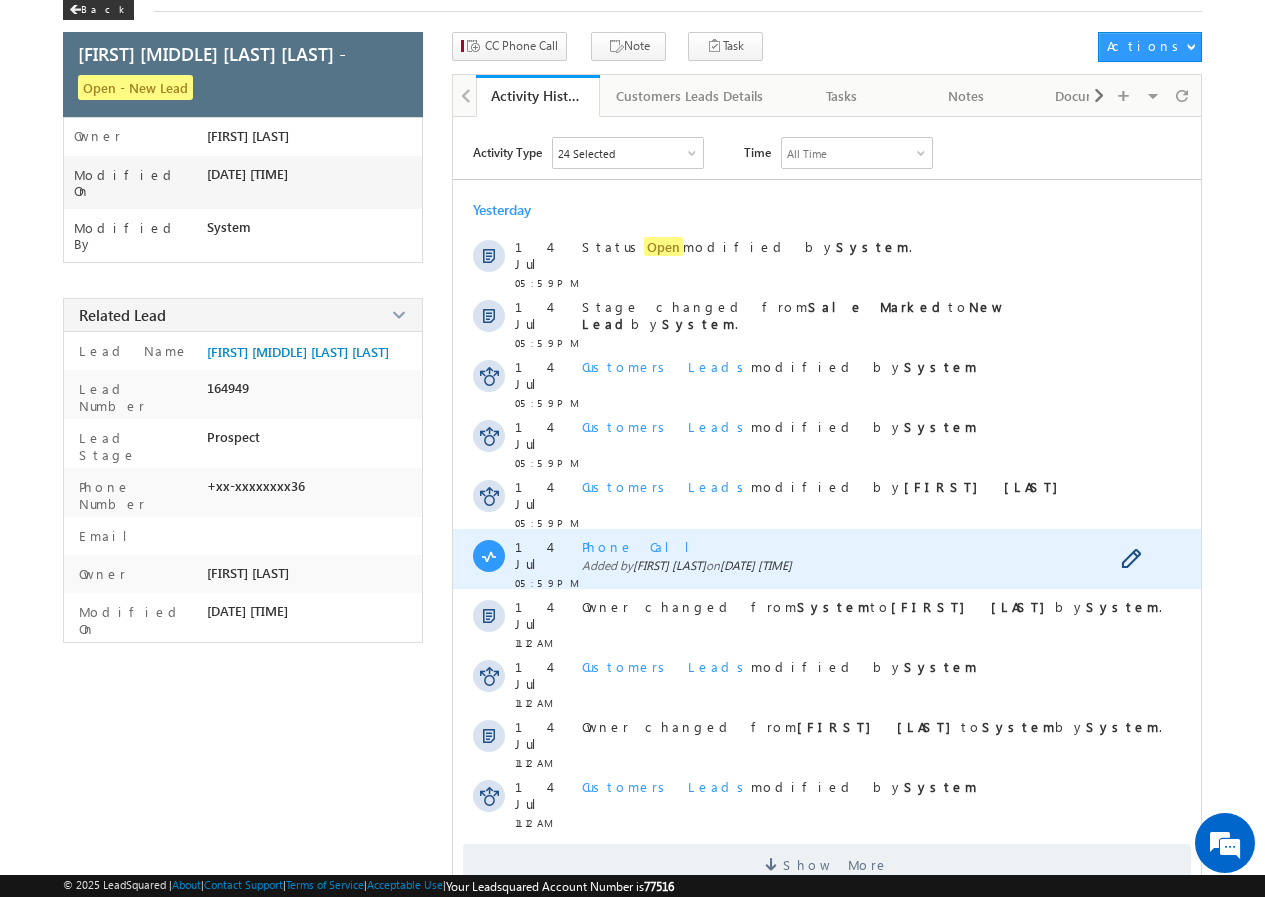 click on "Phone Call" at bounding box center (643, 546) 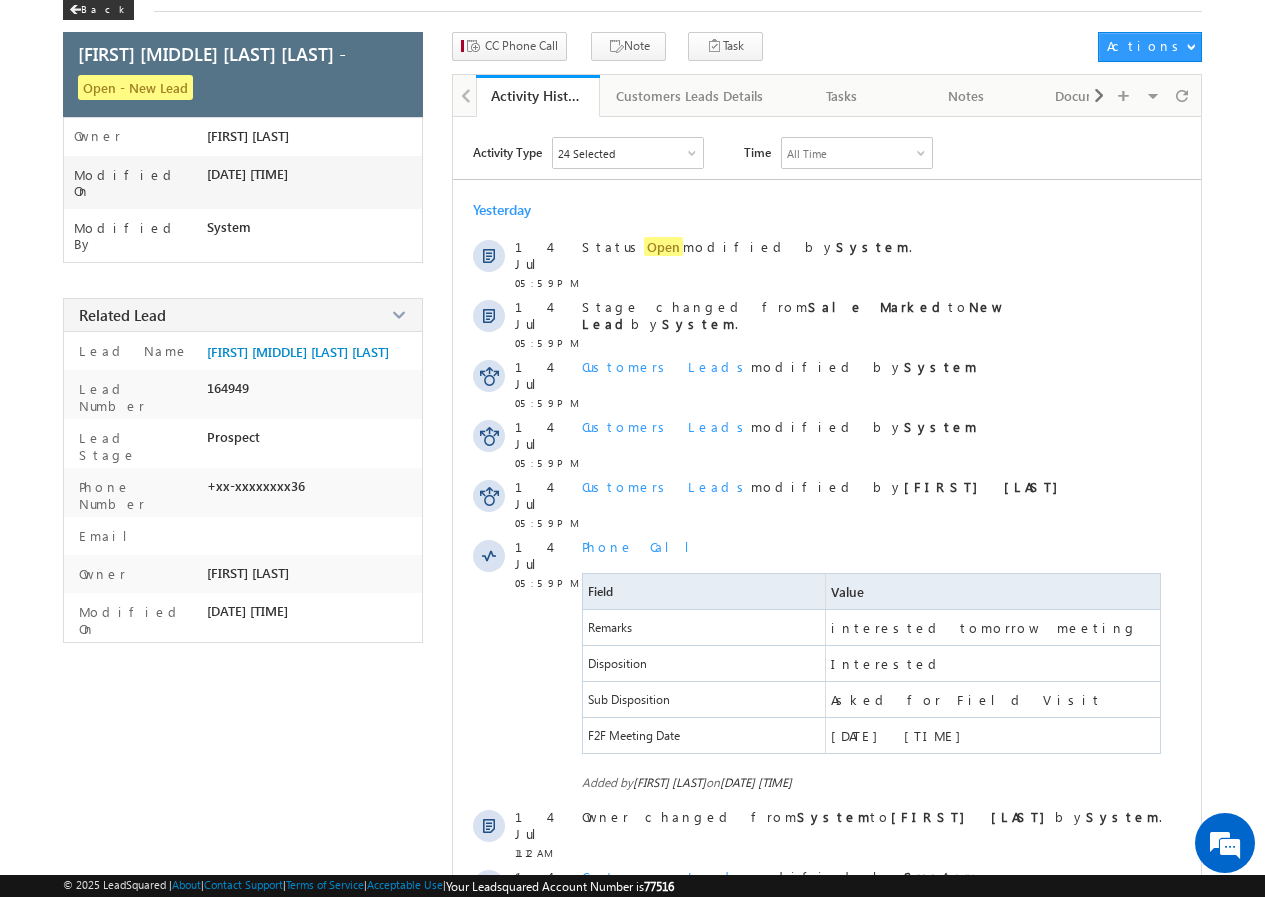 scroll, scrollTop: 0, scrollLeft: 0, axis: both 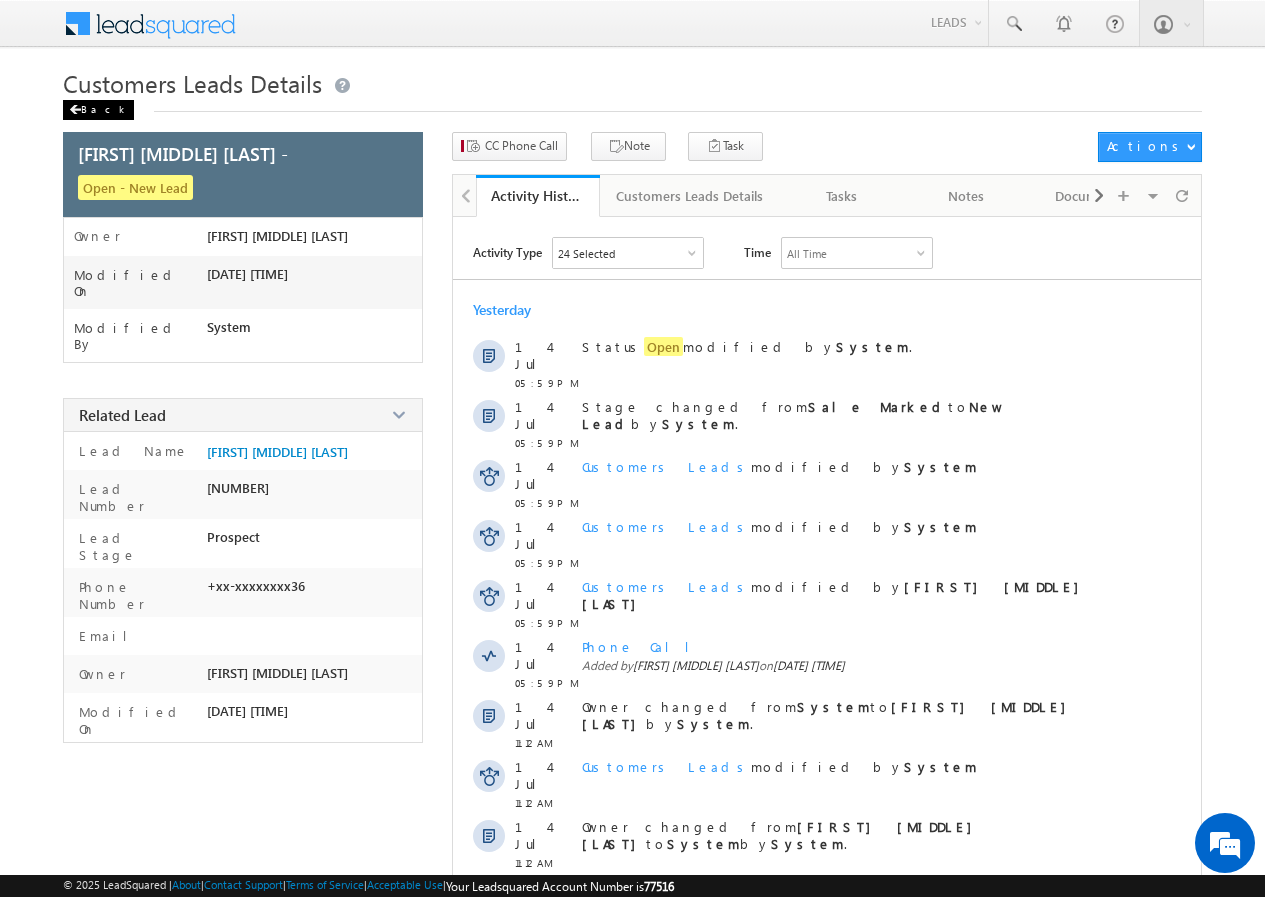 click on "Back" at bounding box center [98, 110] 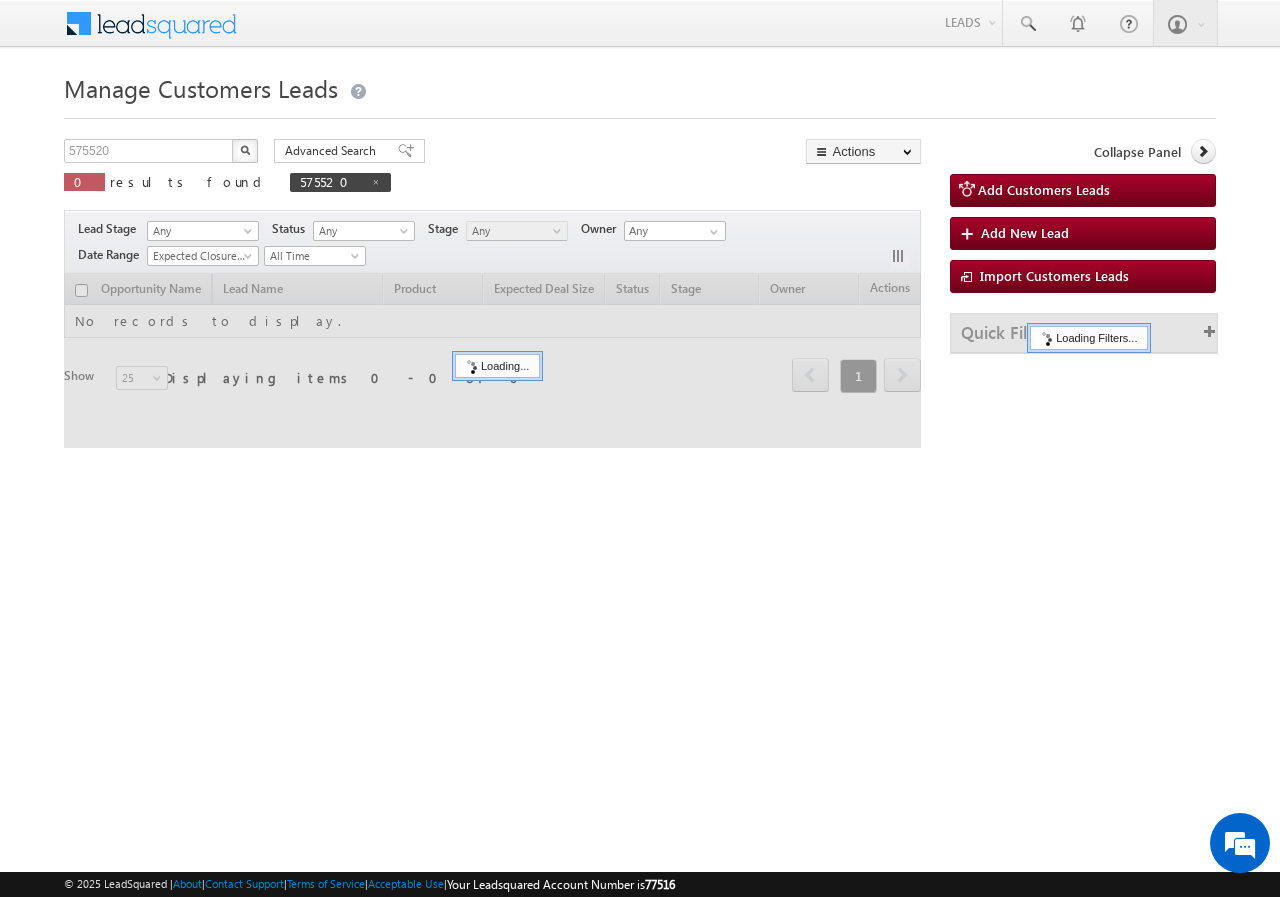 scroll, scrollTop: 0, scrollLeft: 0, axis: both 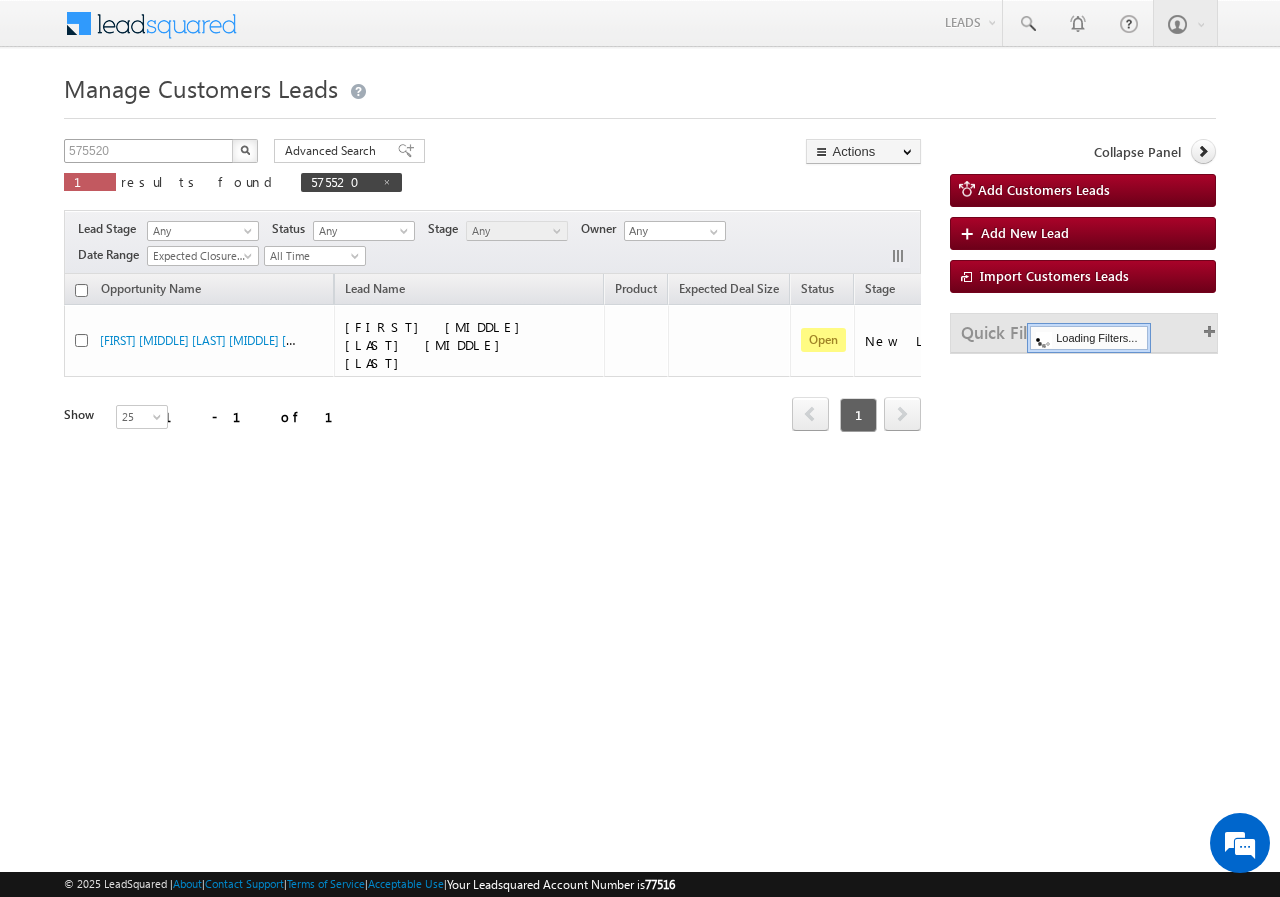 click on "Manage Customers Leads
[NUMBER] X   1 results found         [NUMBER]
Advanced Search
Advanced search results
Actions Export Customers Leads Reset all Filters
Actions Export Customers Leads Bulk Update Change Owner Change Stage Bulk Delete Add Activity Reset all Filters" at bounding box center [640, 317] 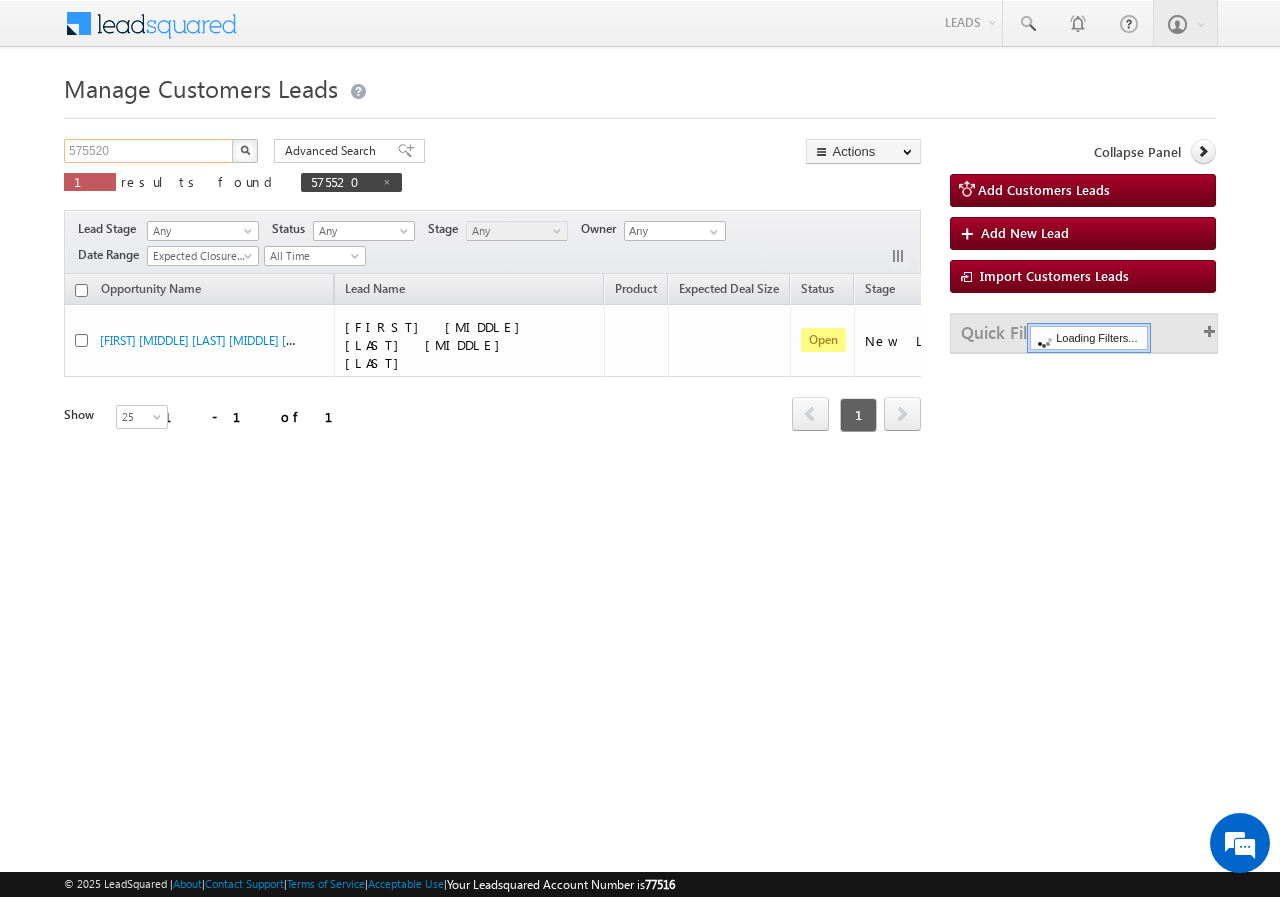 click on "575520" at bounding box center (149, 151) 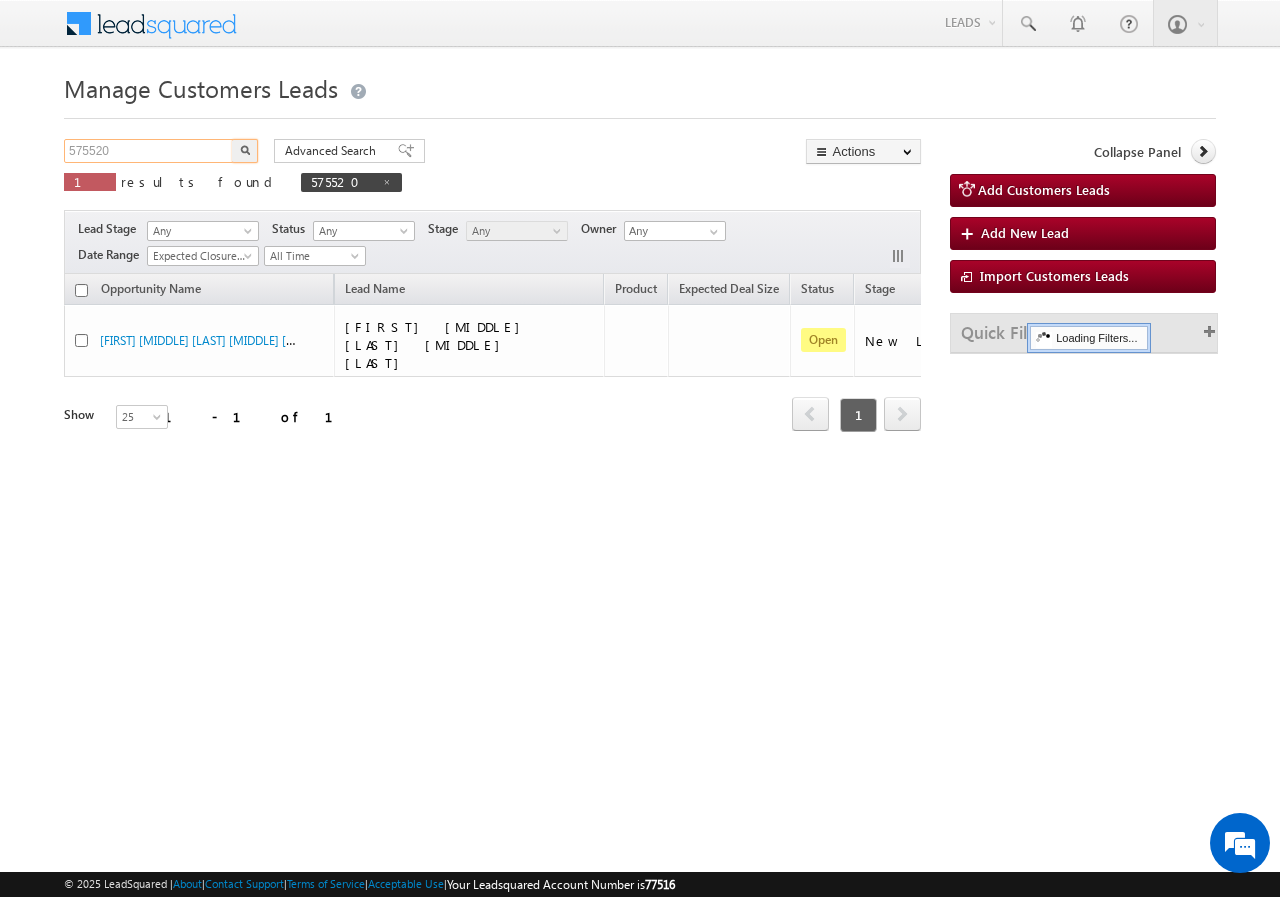 click on "575520" at bounding box center (149, 151) 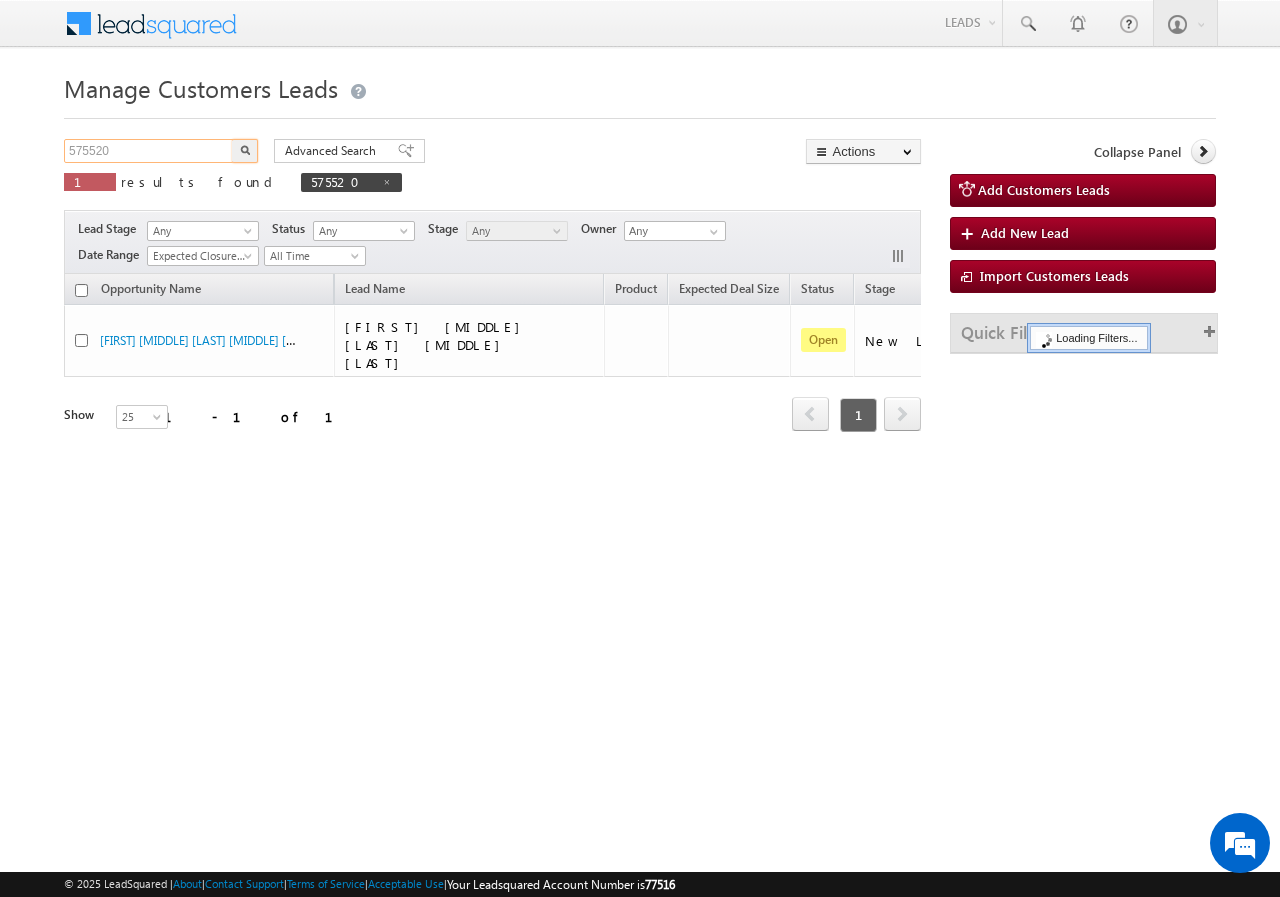 click on "575520" at bounding box center [149, 151] 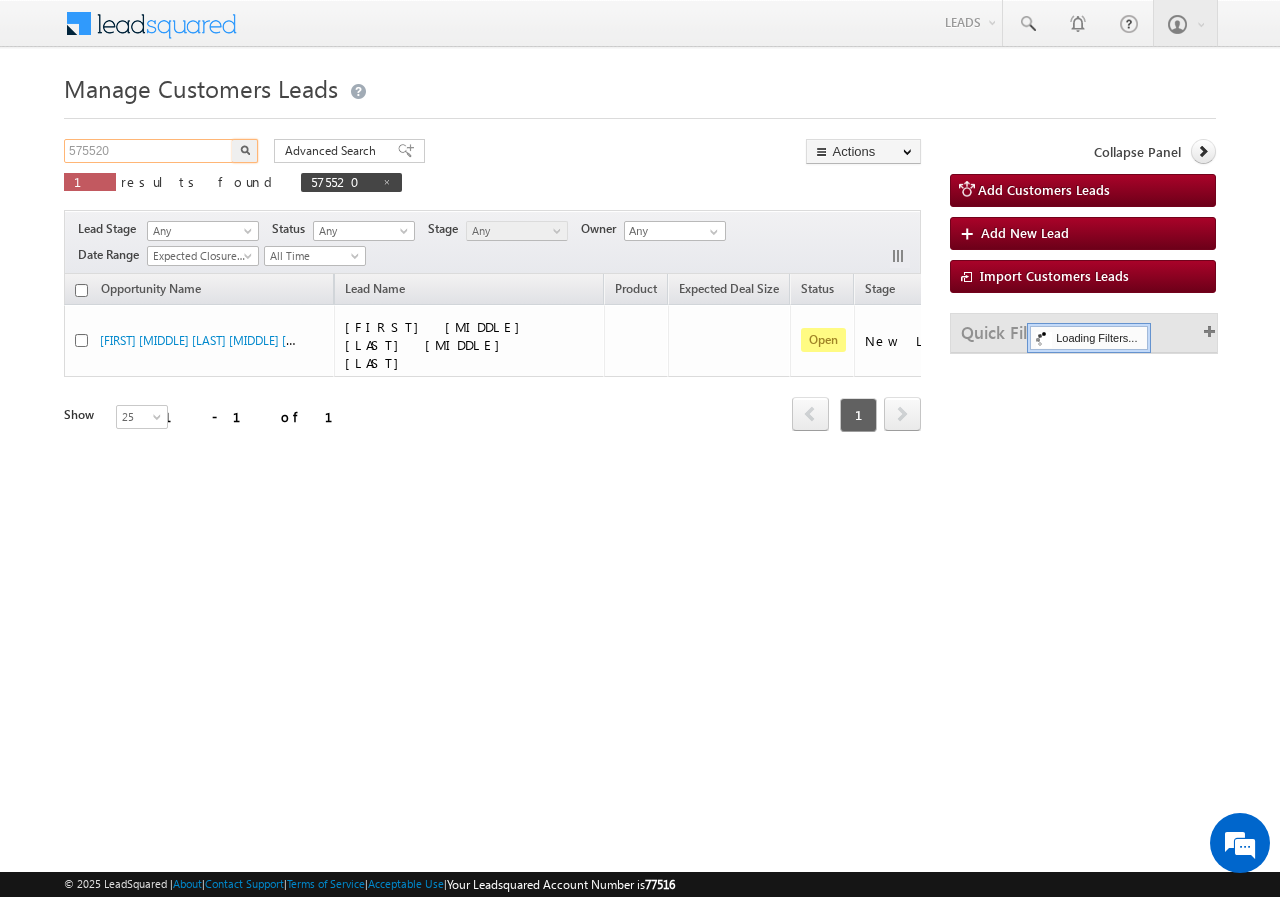 paste on "7313" 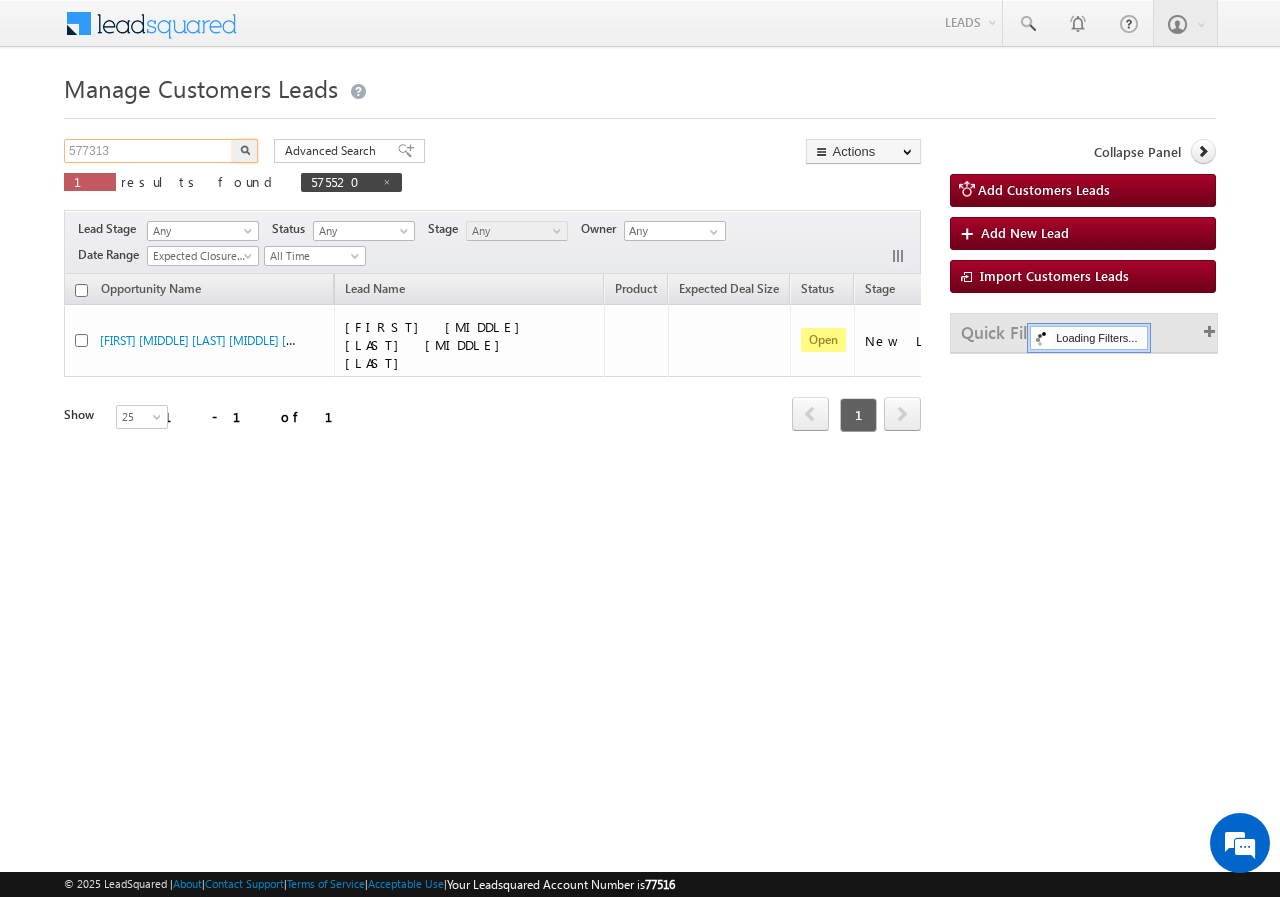 type on "577313" 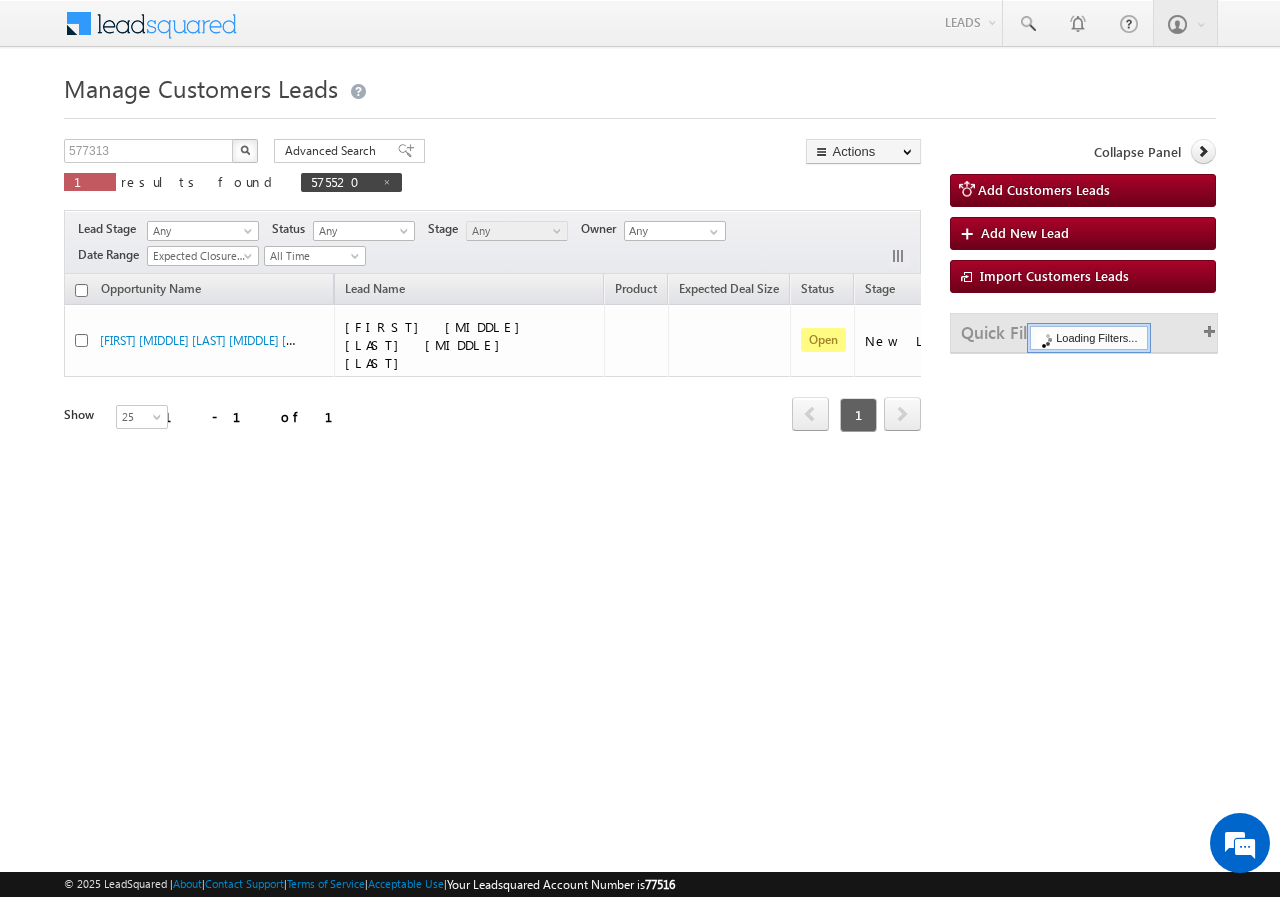 click at bounding box center [245, 151] 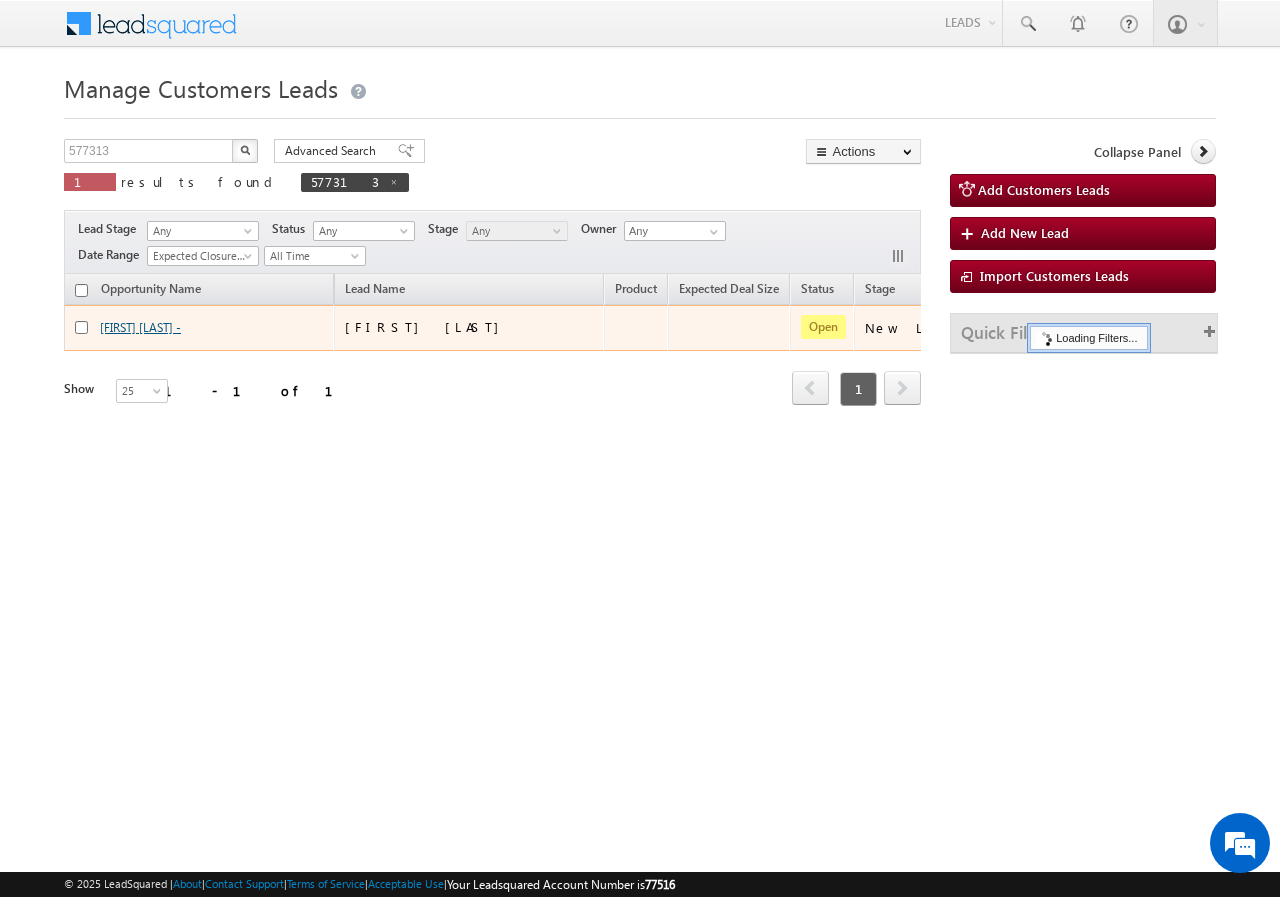 click on "Radha Devi  -" at bounding box center (140, 327) 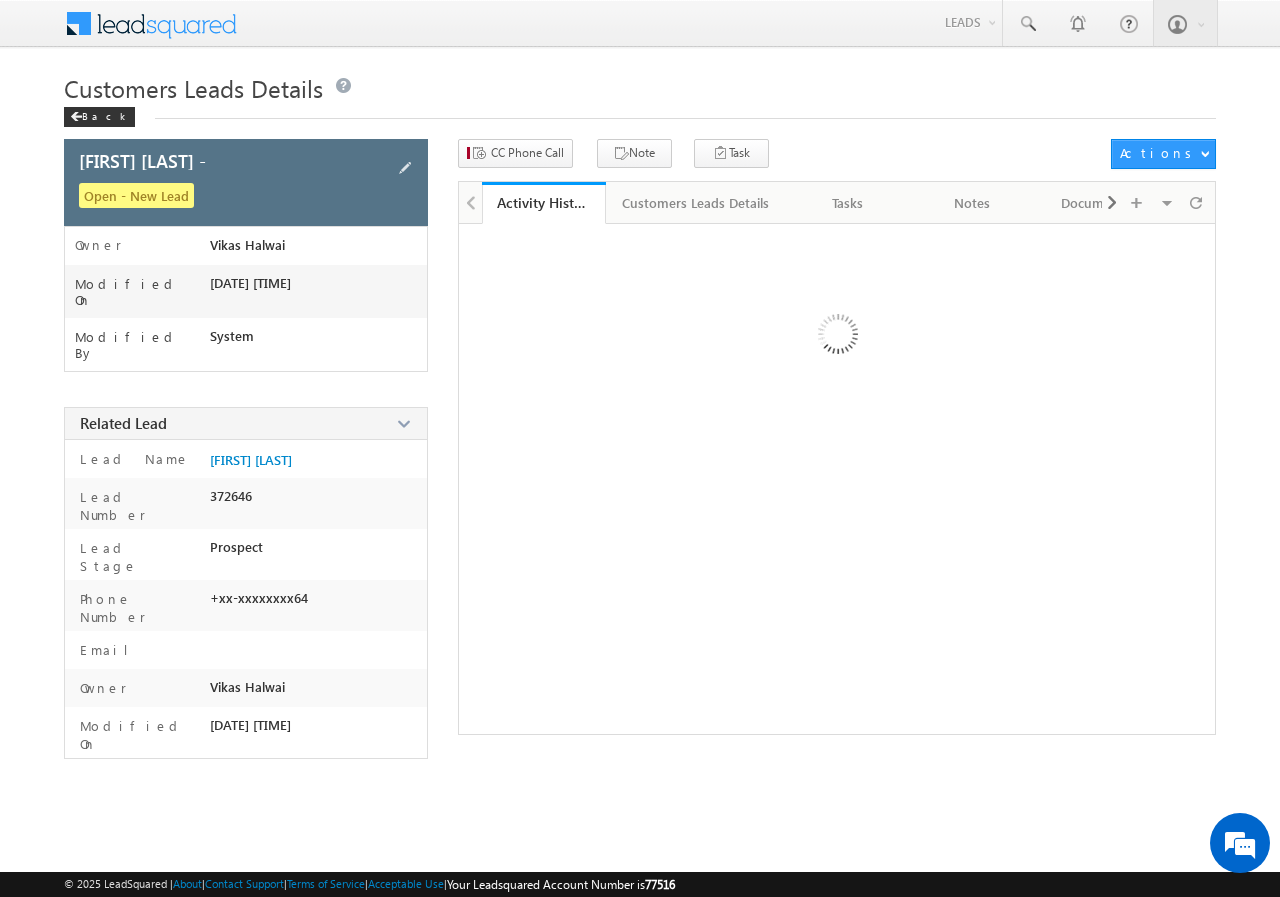 scroll, scrollTop: 0, scrollLeft: 0, axis: both 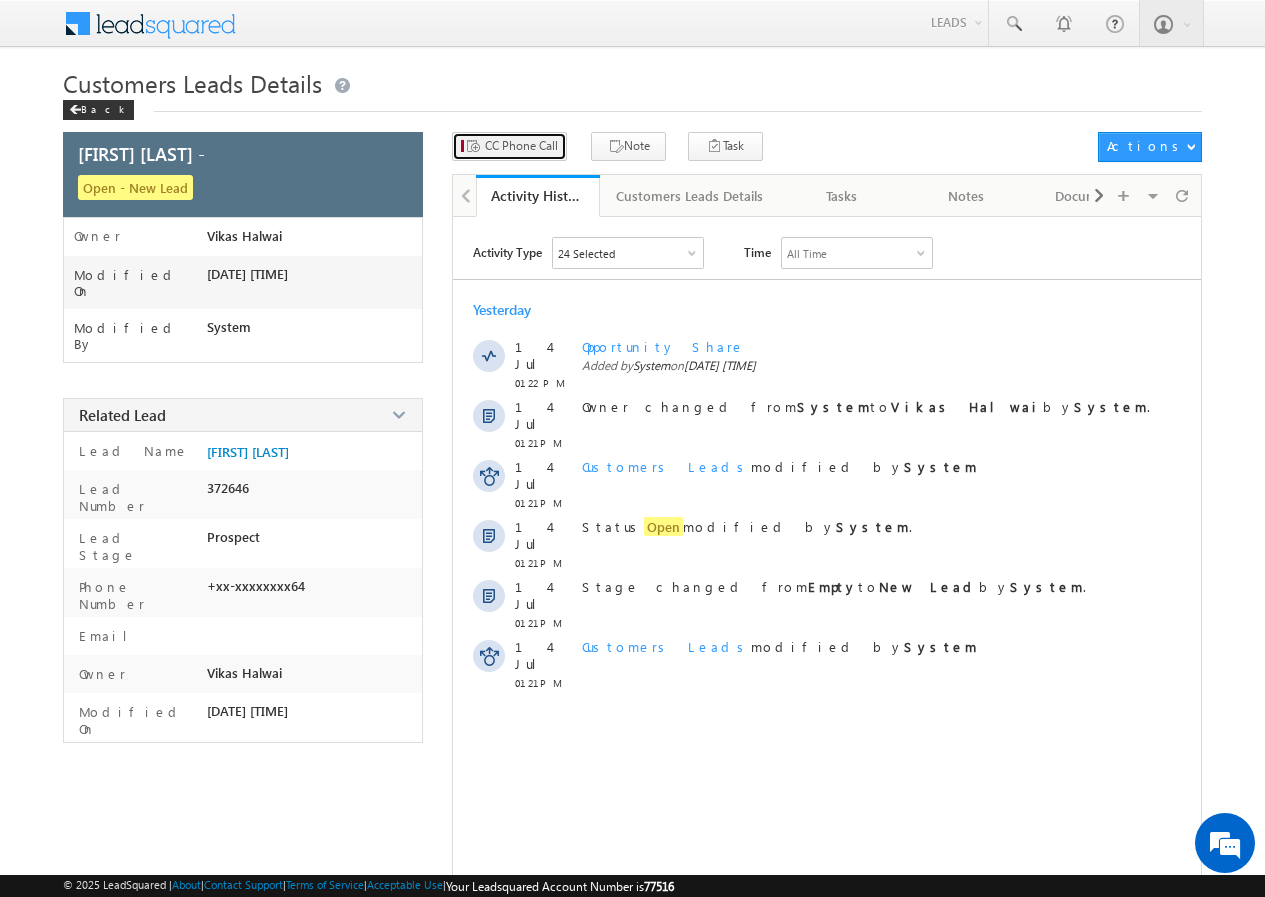 click on "CC Phone Call" at bounding box center (521, 146) 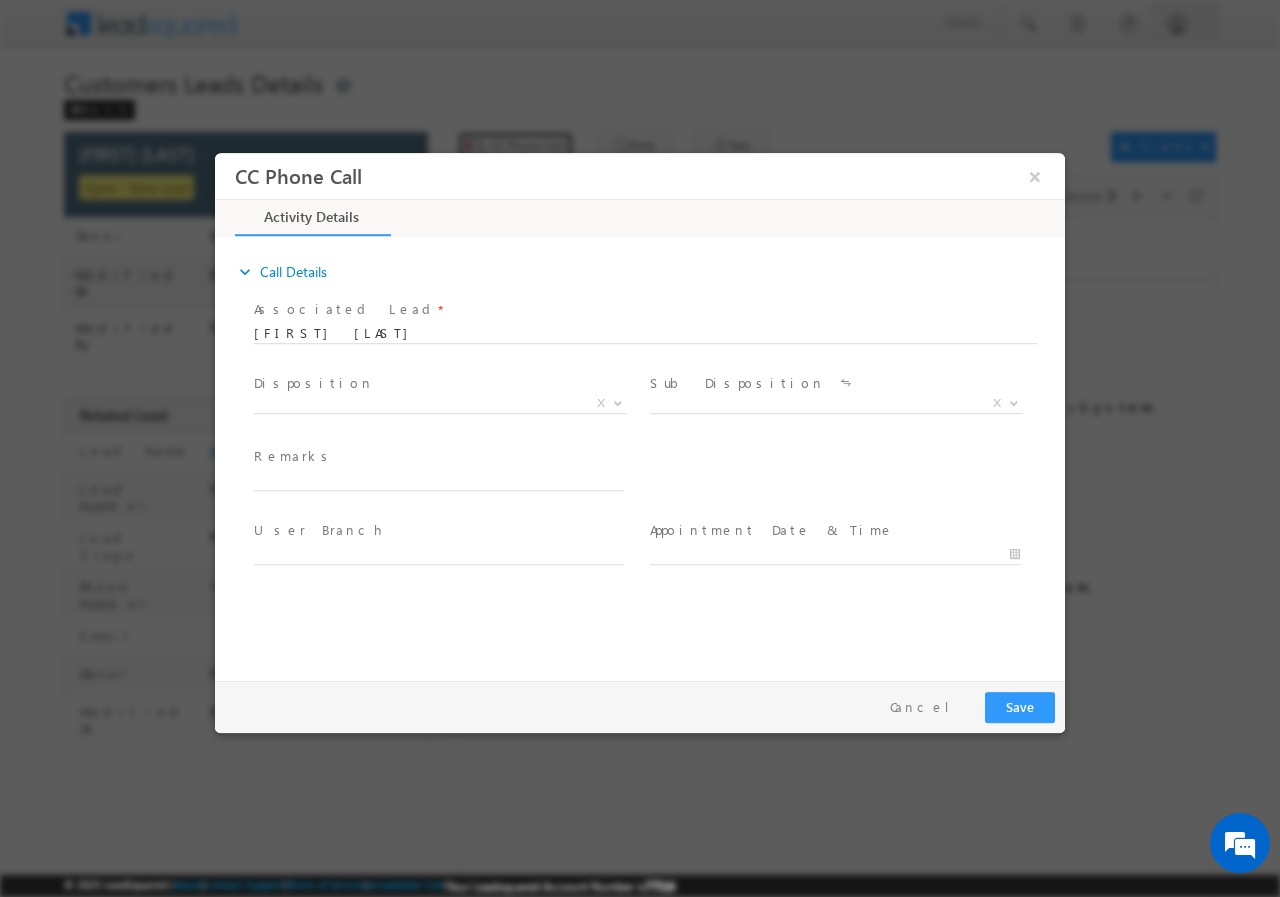 scroll, scrollTop: 0, scrollLeft: 0, axis: both 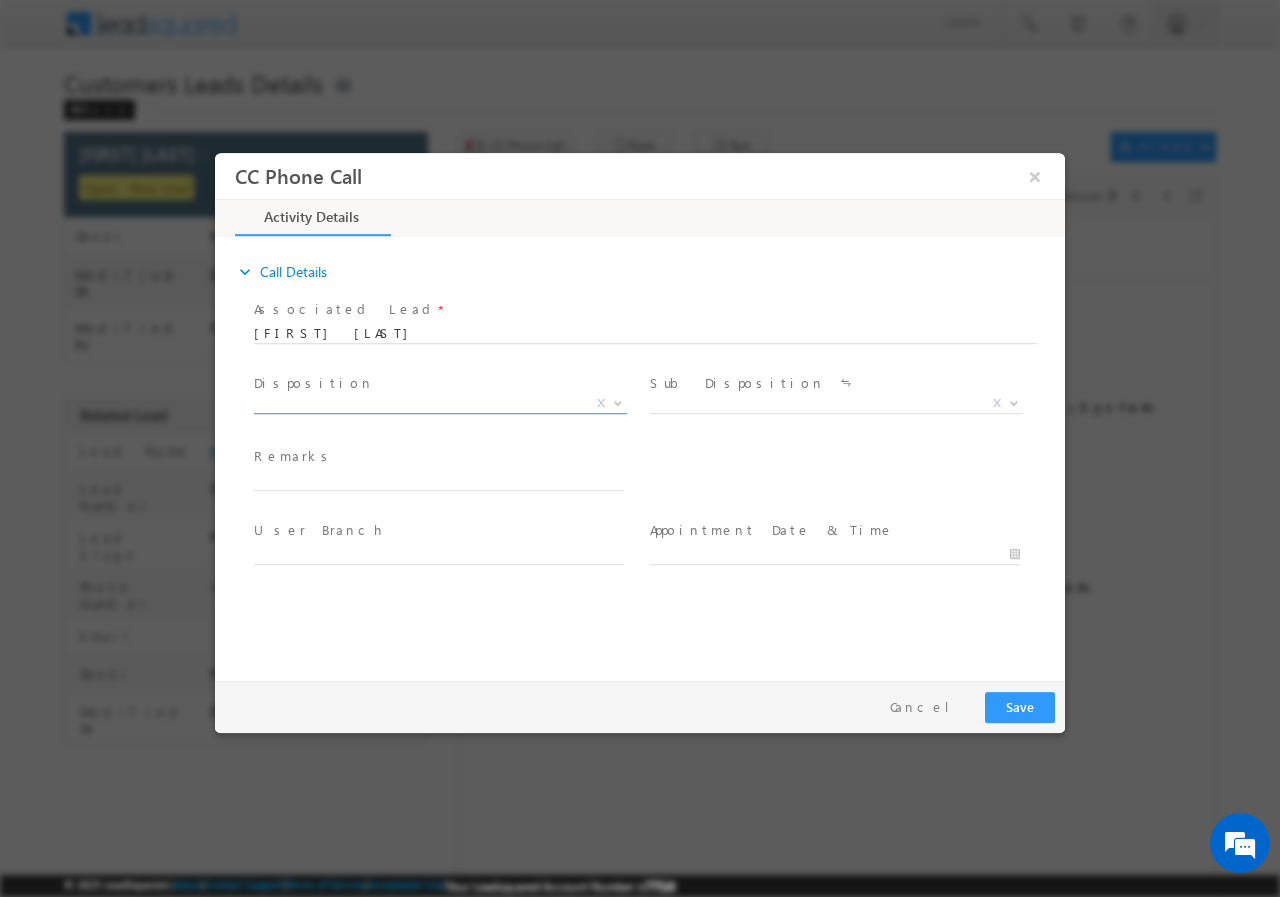click on "X" at bounding box center [440, 403] 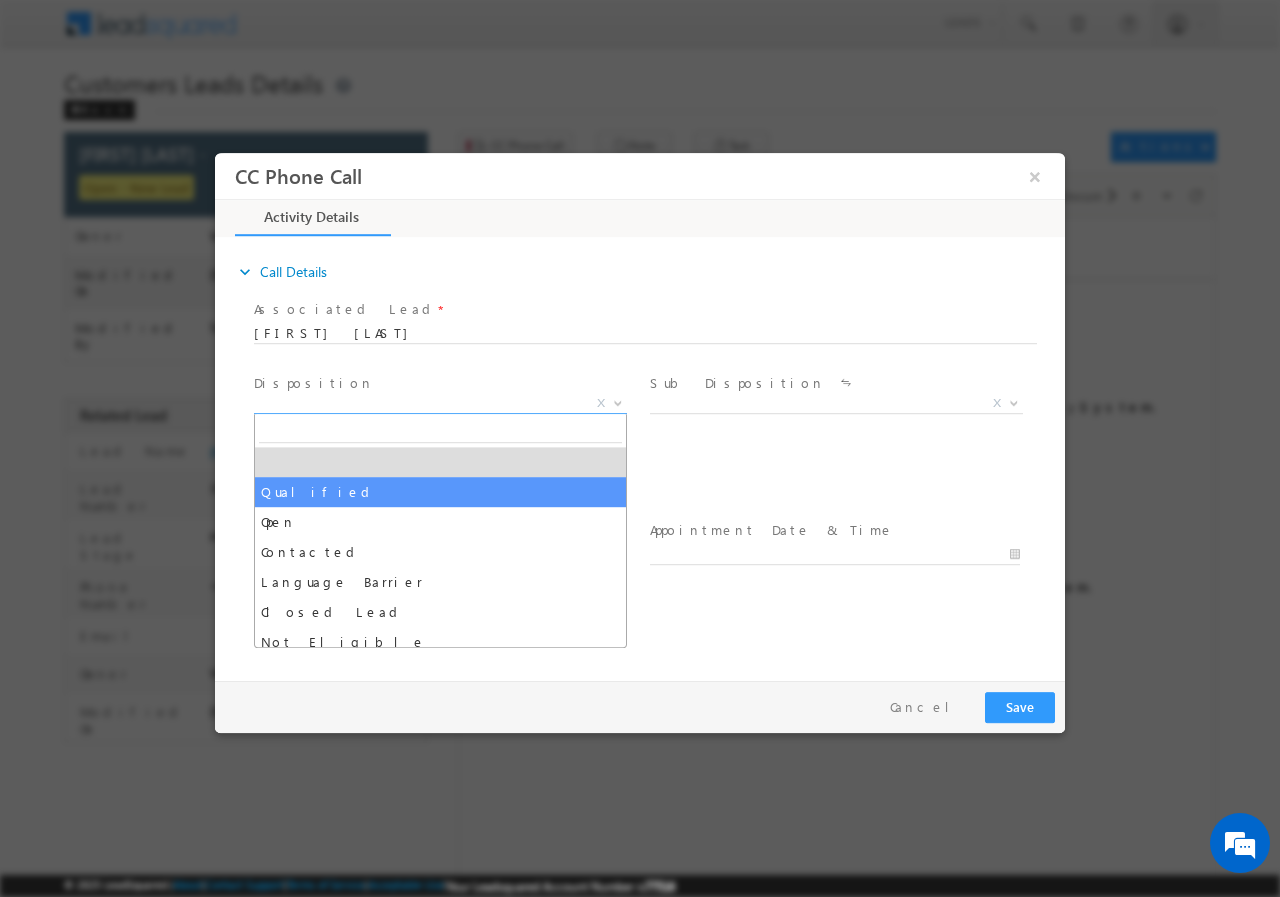 select on "Qualified" 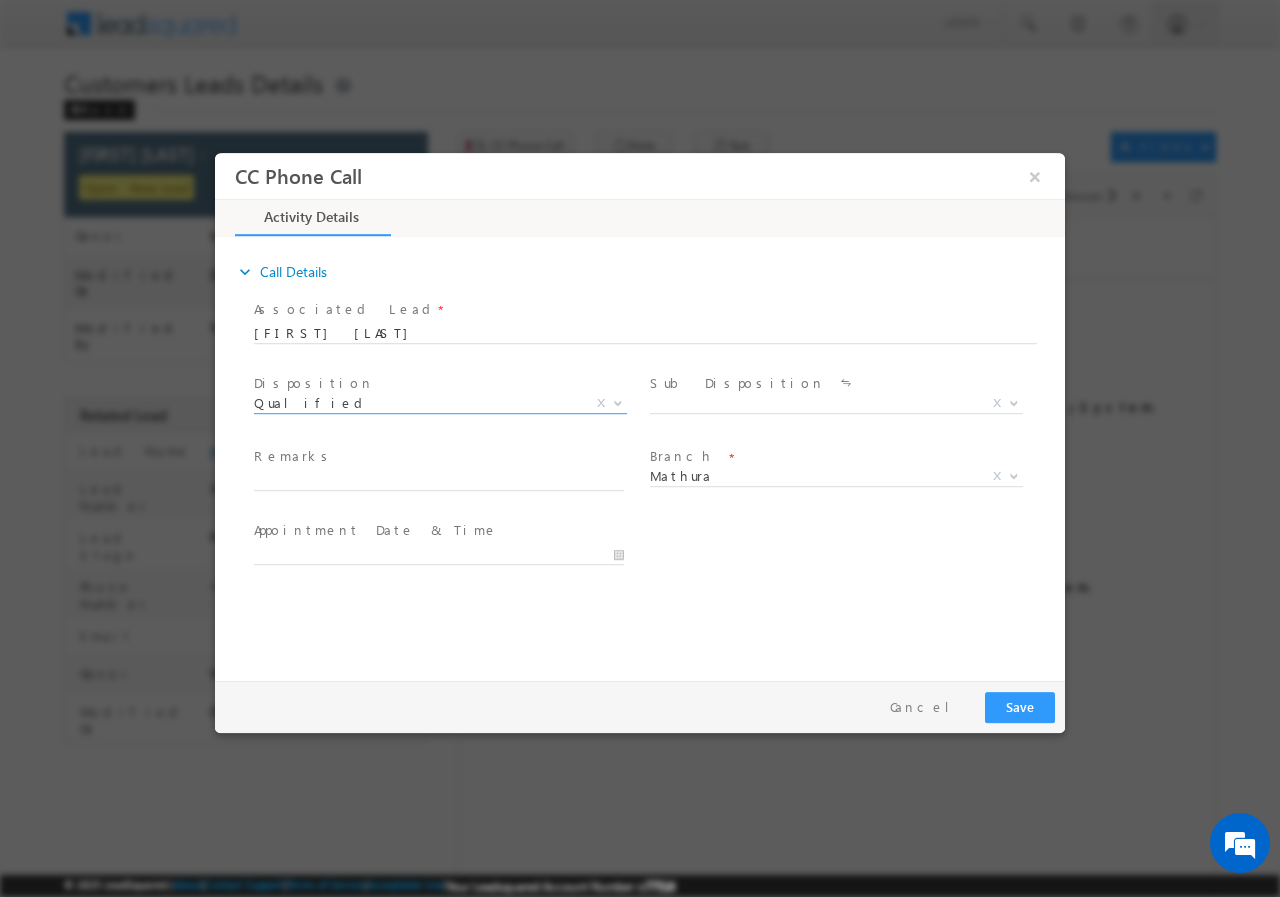 click on "X" at bounding box center (836, 403) 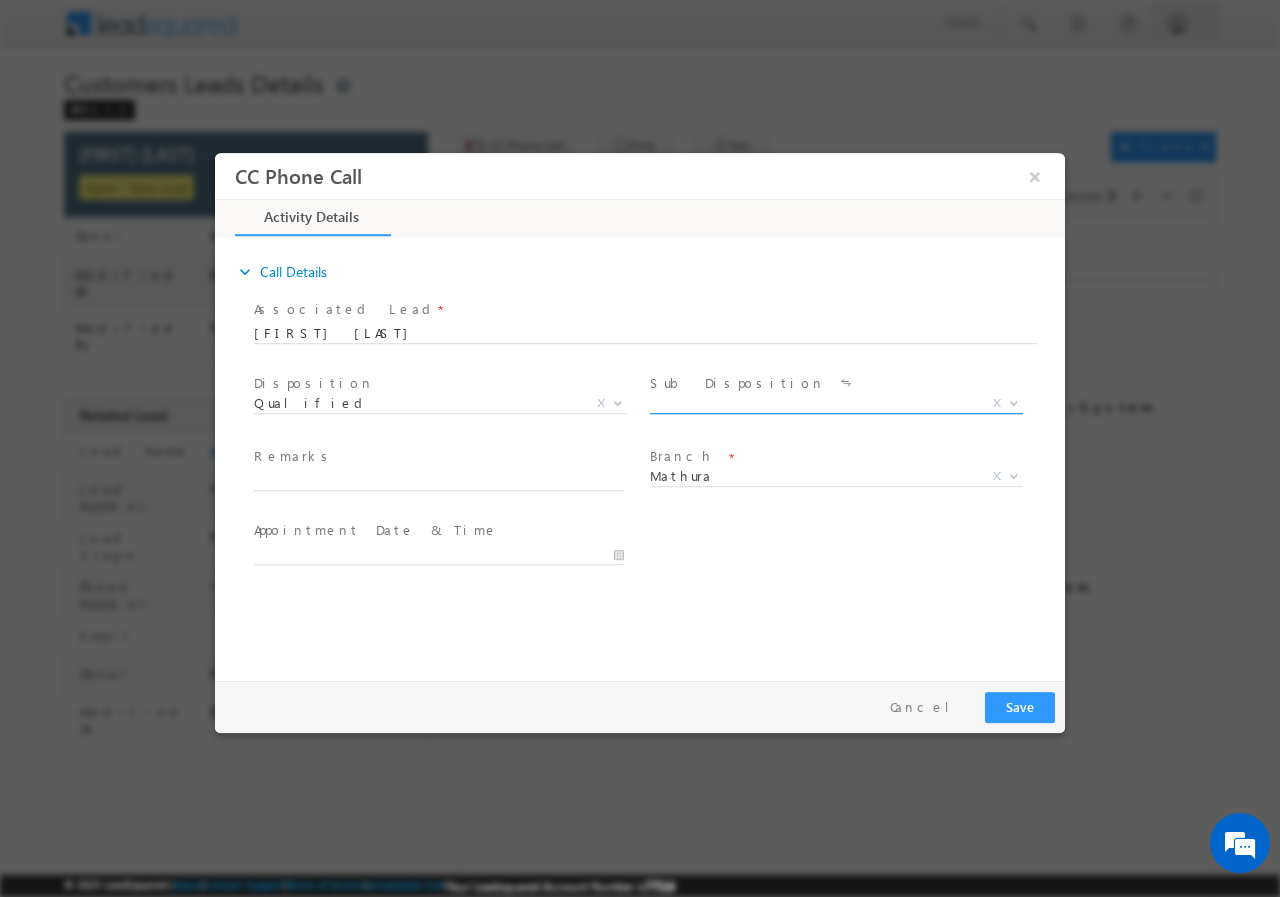 click on "X" at bounding box center (836, 403) 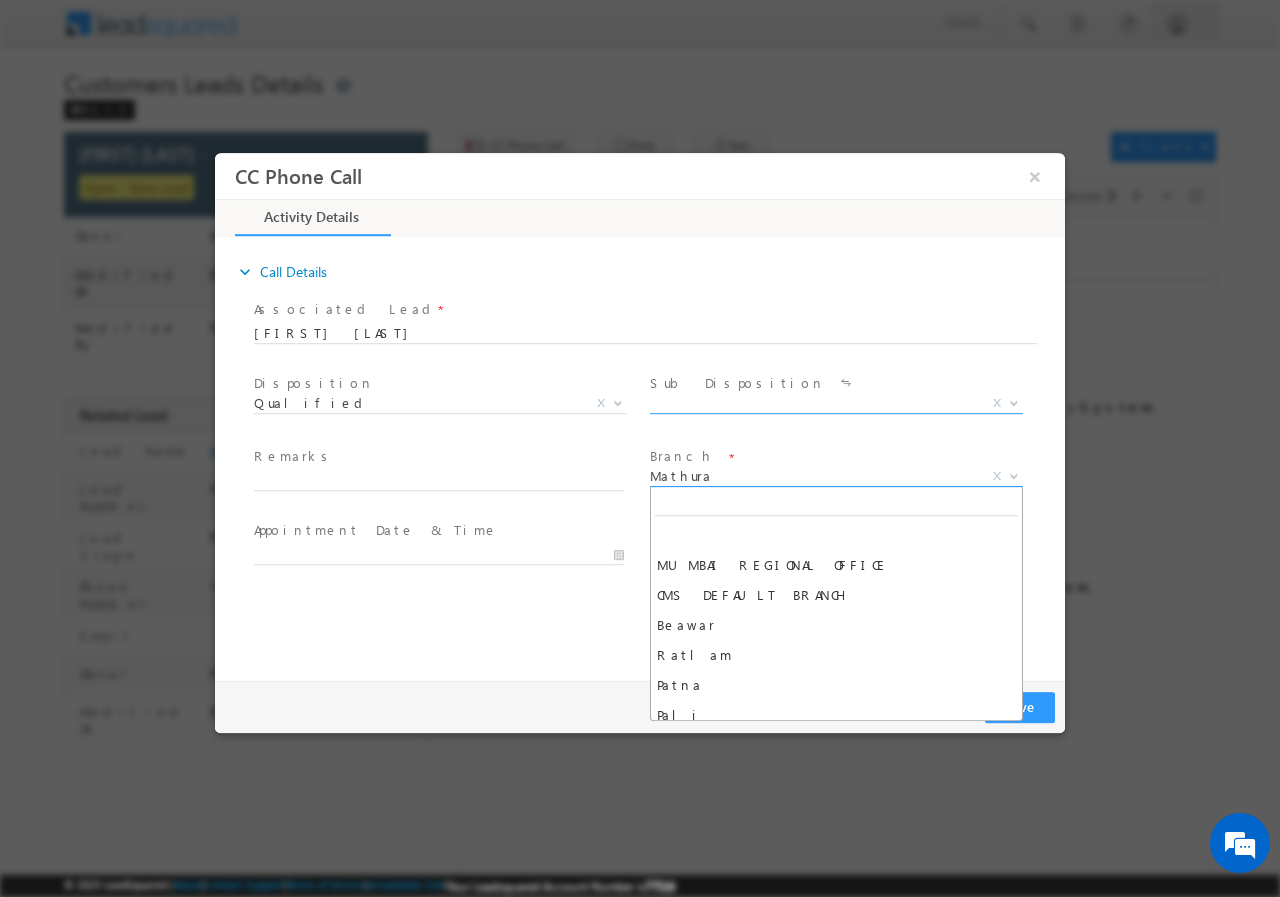 click on "Mathura" at bounding box center (812, 475) 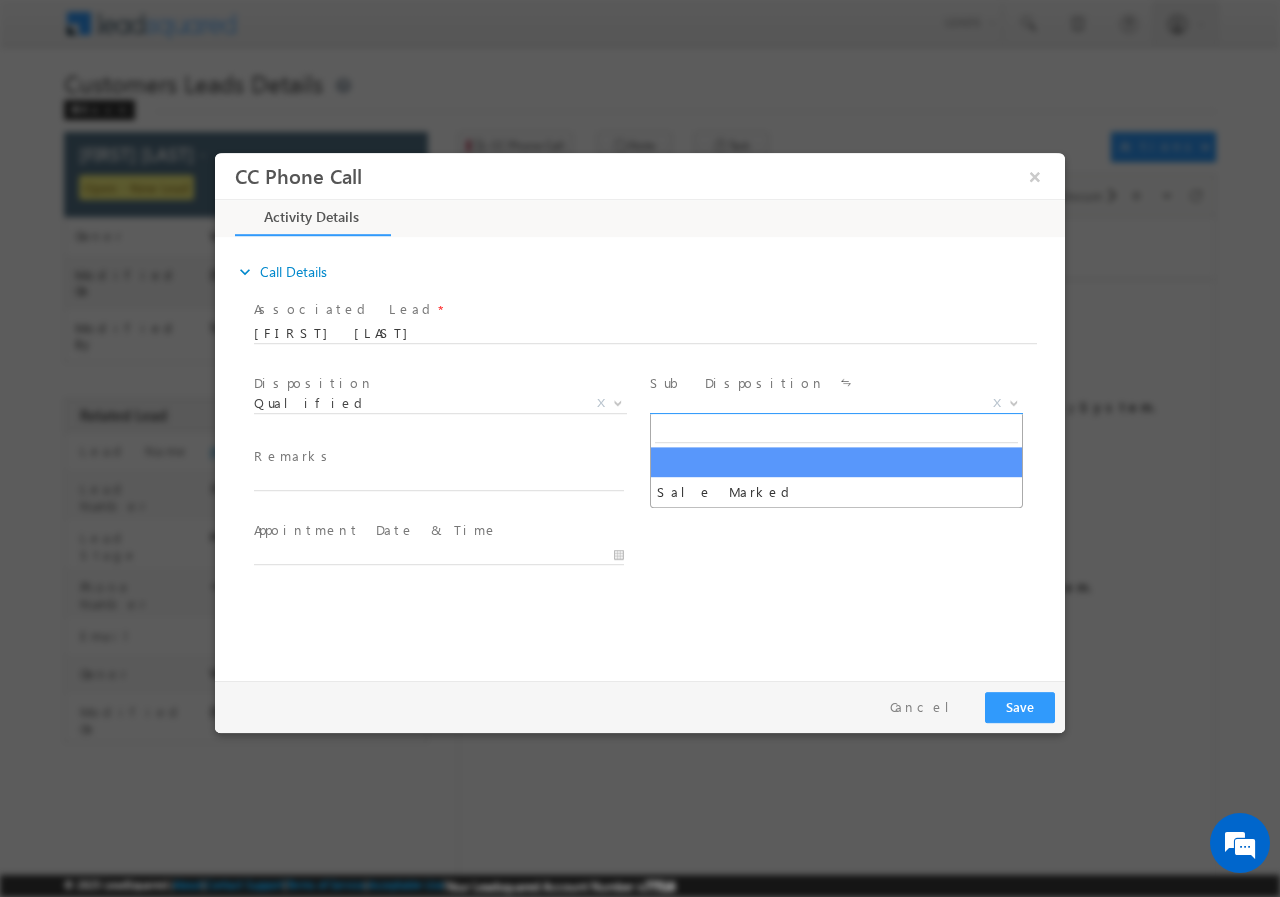 click on "X" at bounding box center (836, 403) 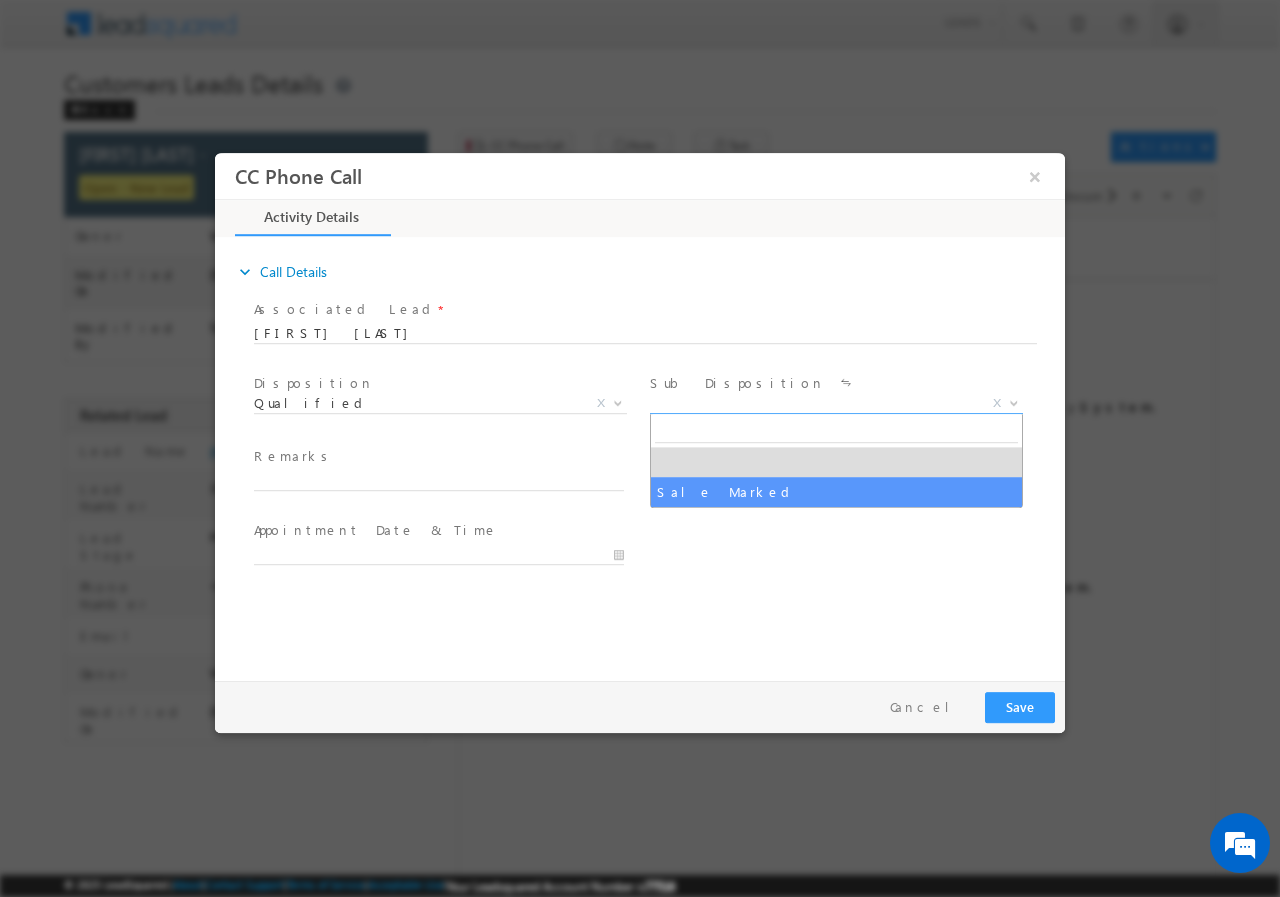 select on "Sale Marked" 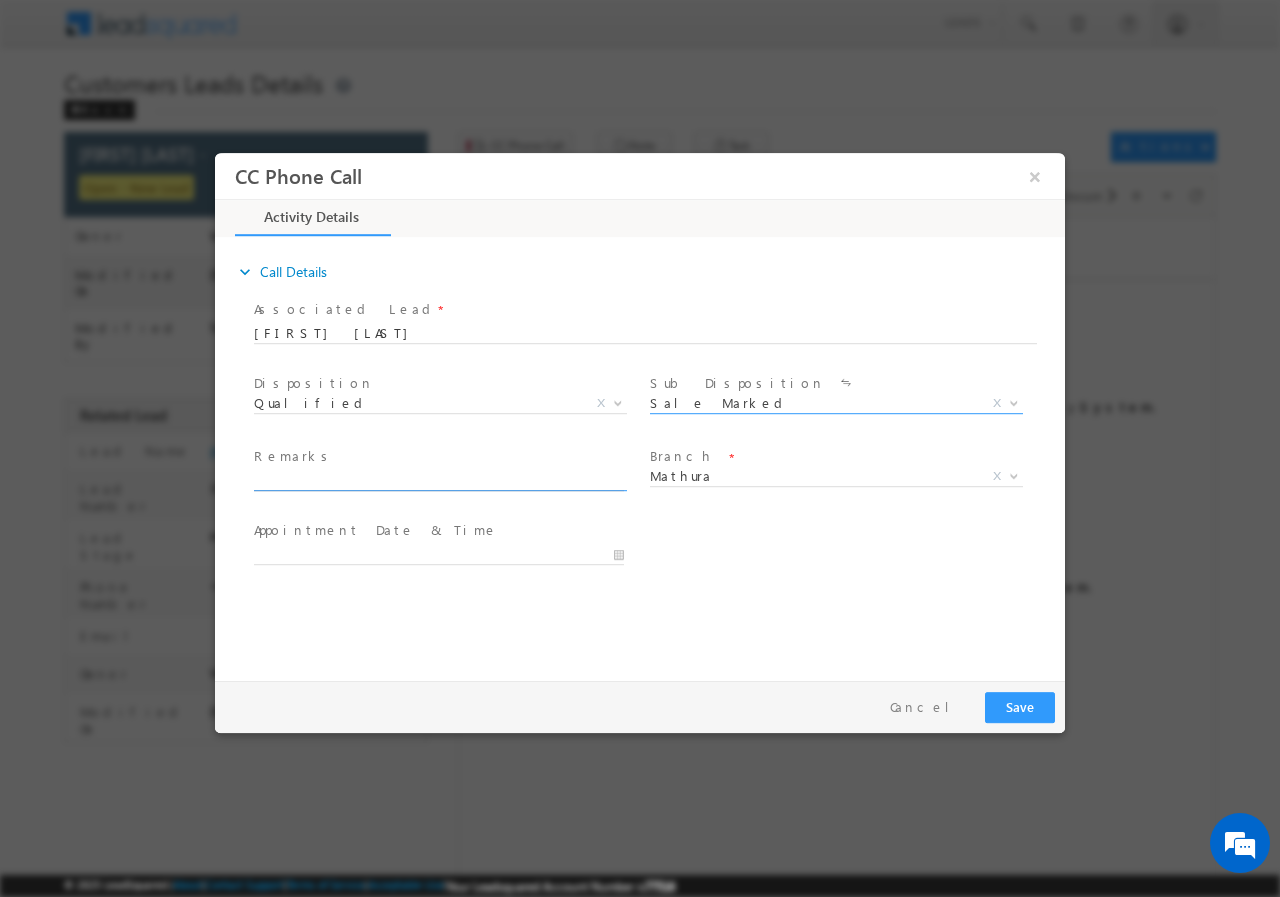 click at bounding box center (439, 480) 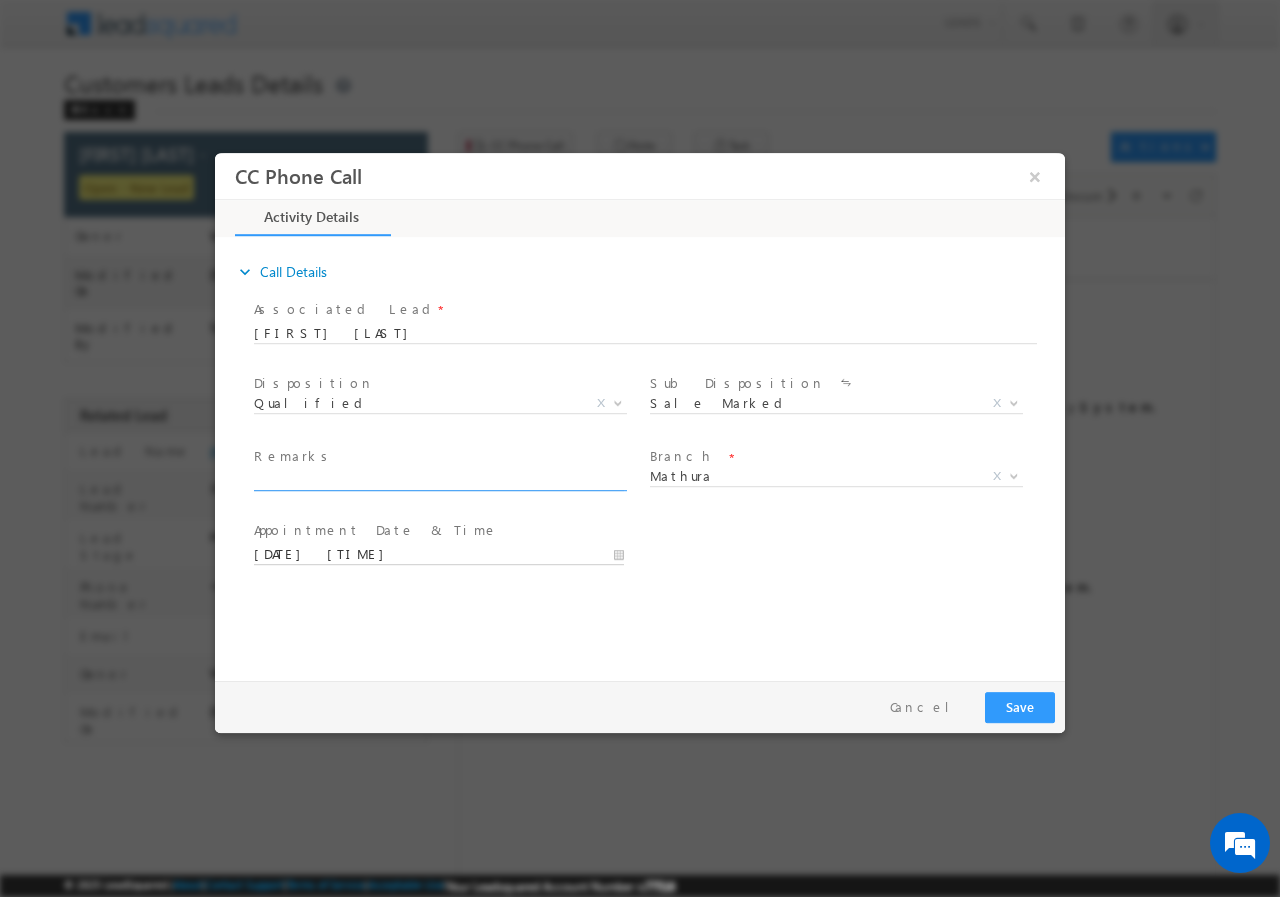 click on "07/15/2025 12:10 PM" at bounding box center [439, 554] 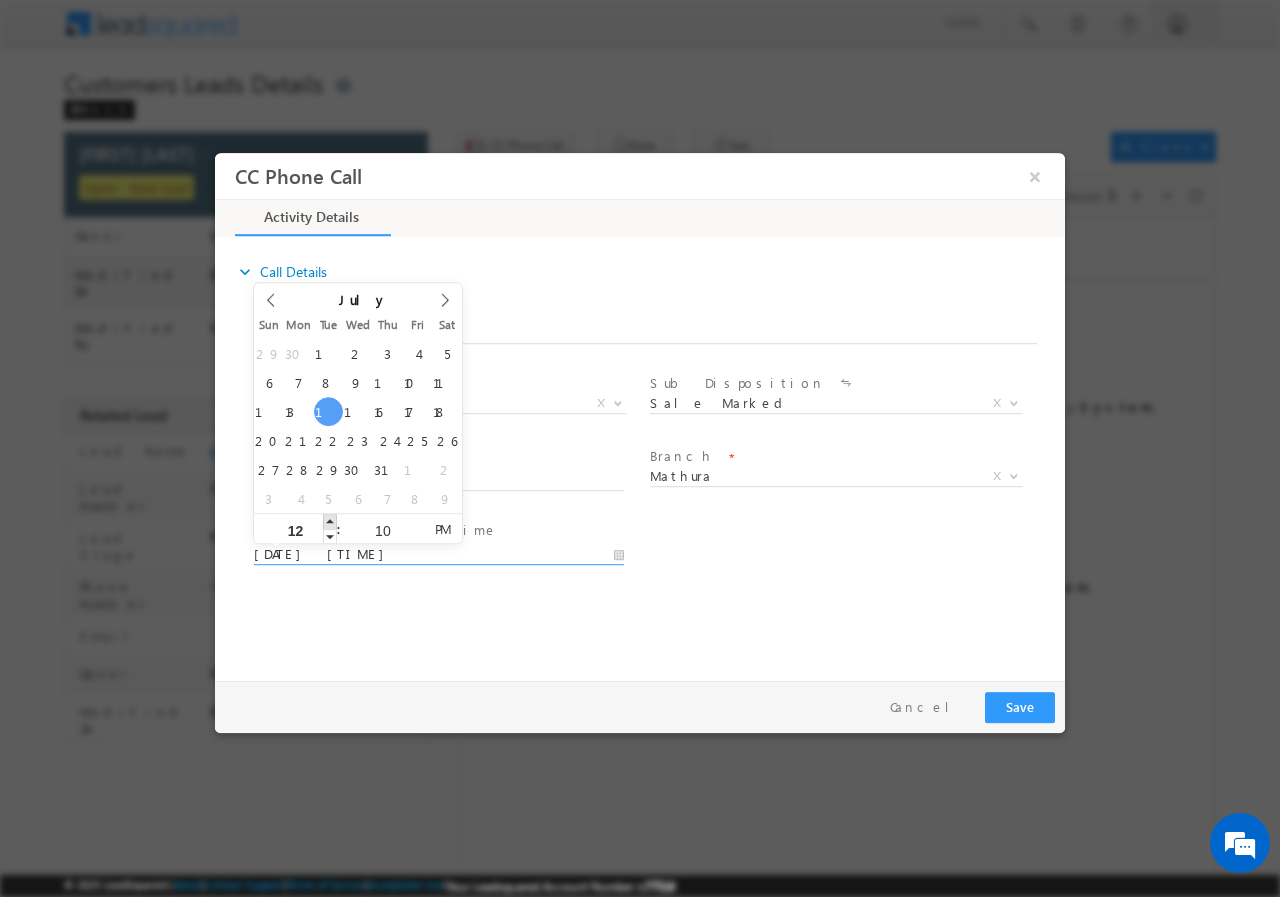 type on "07/15/2025 1:10 PM" 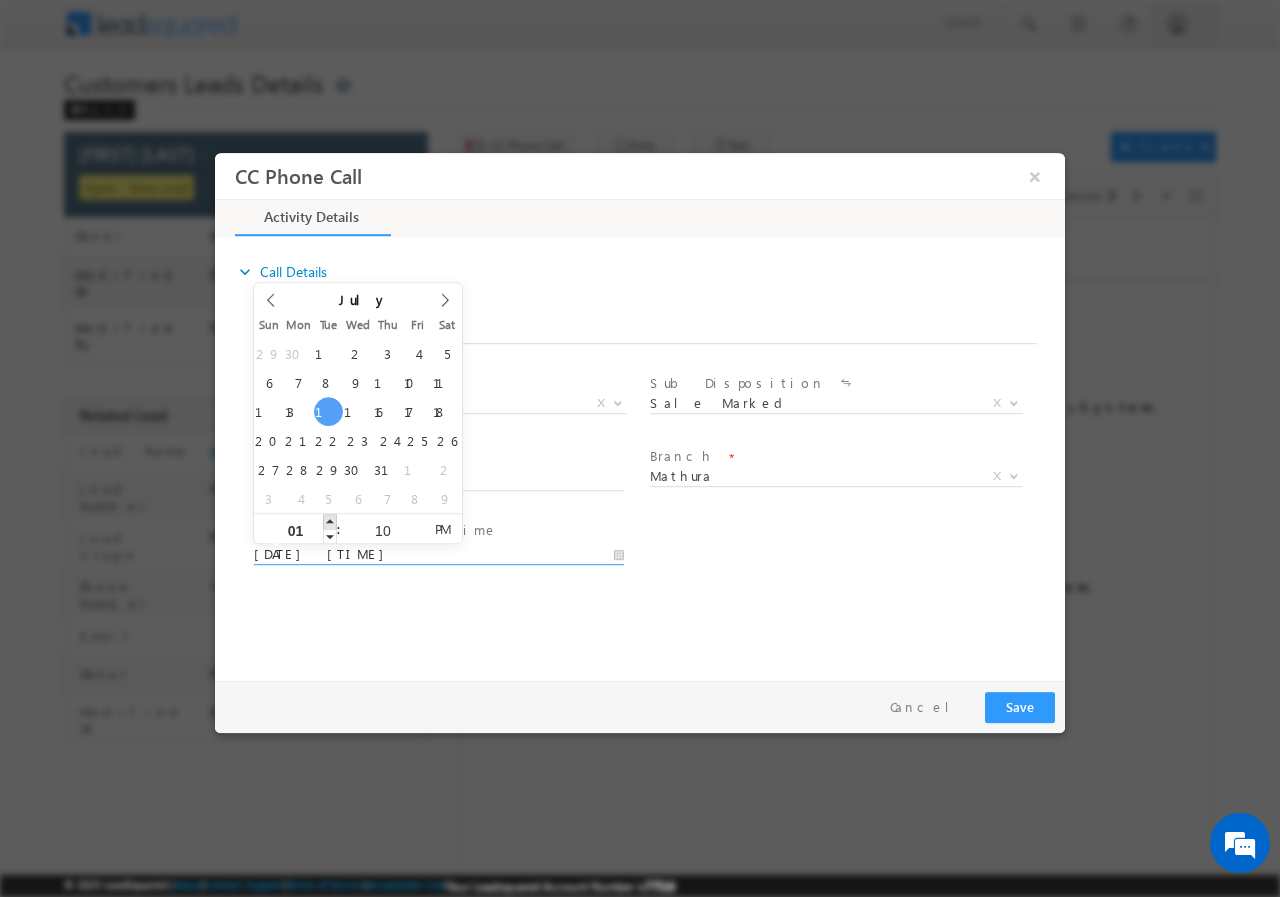click at bounding box center [330, 520] 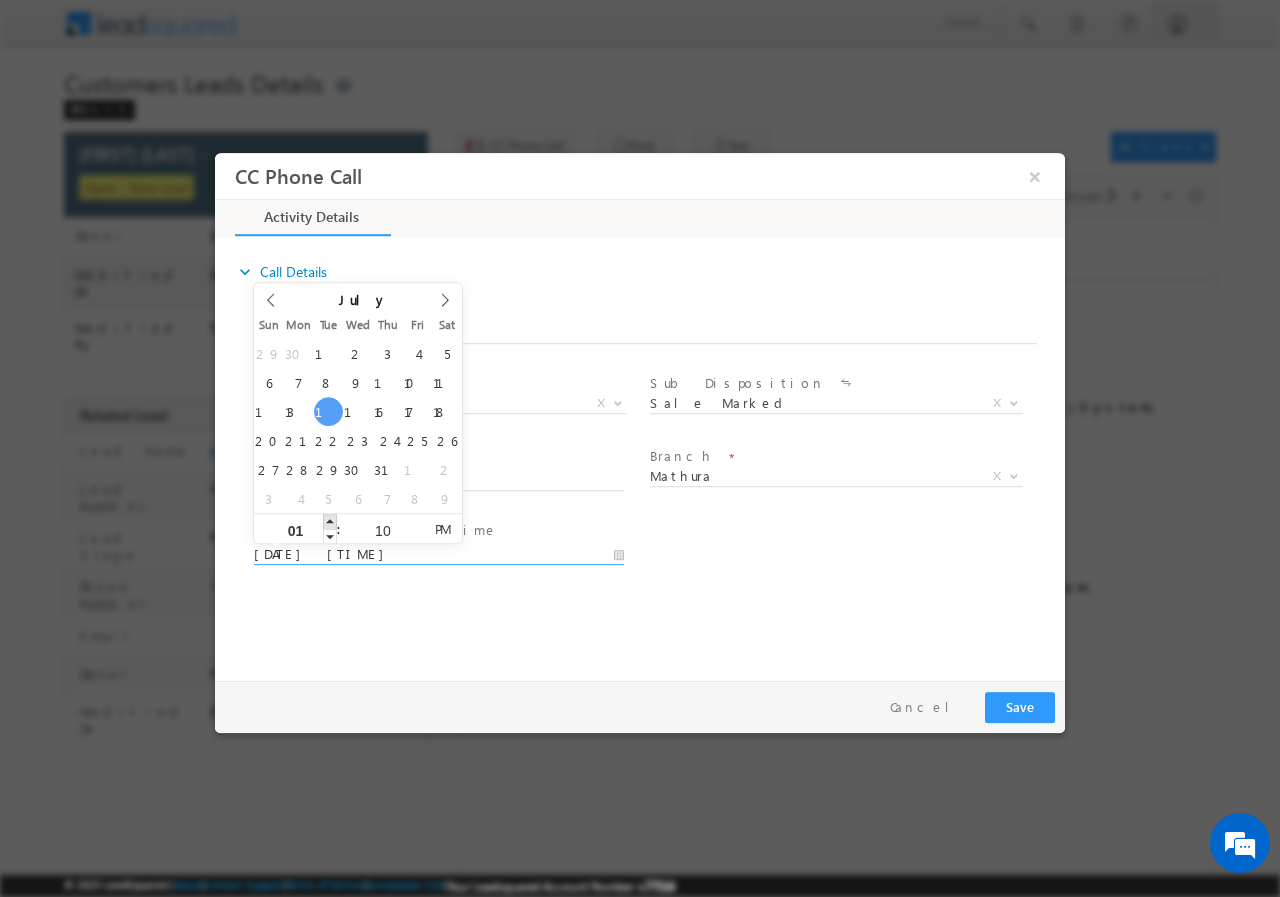 type on "07/15/2025 2:10 PM" 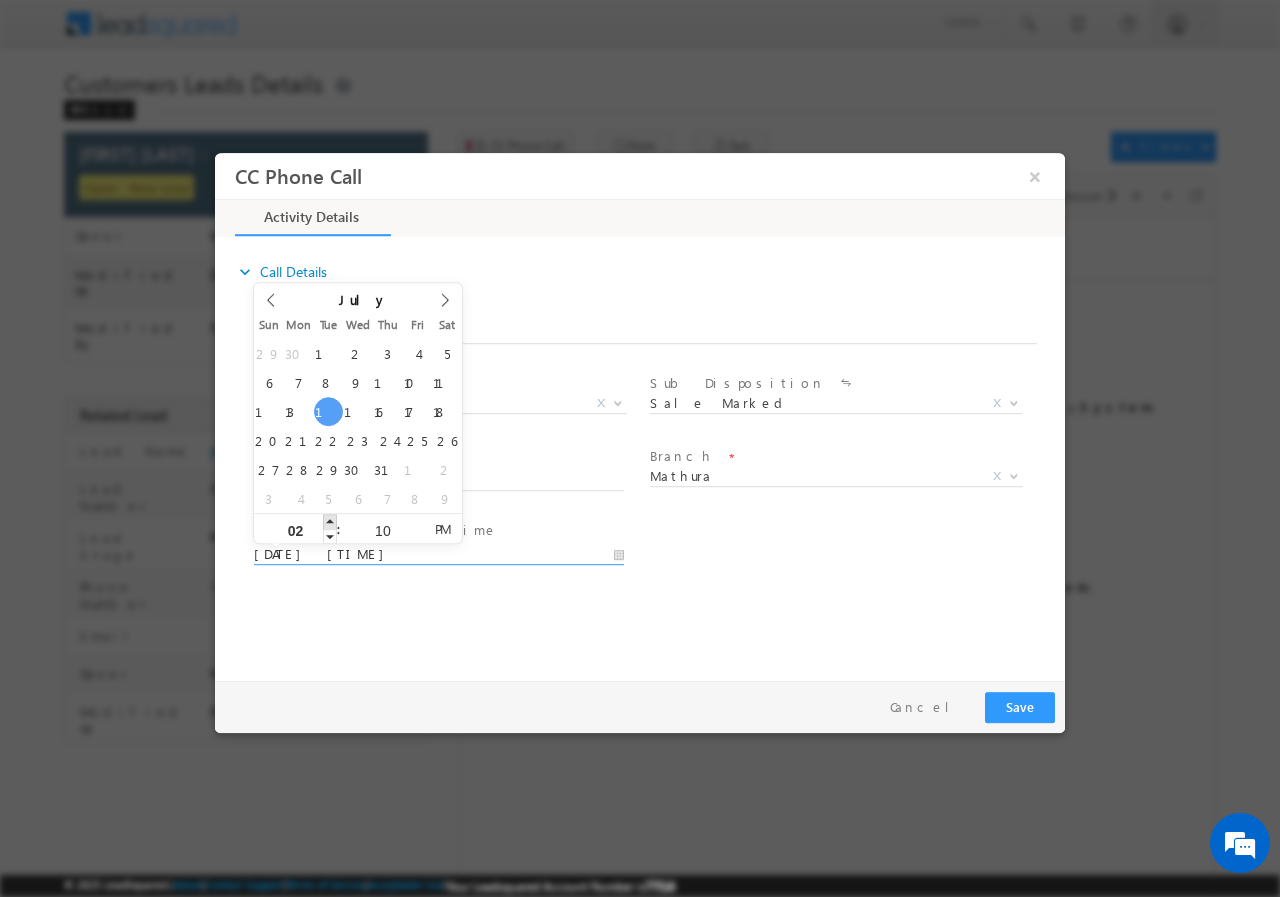 click at bounding box center [330, 520] 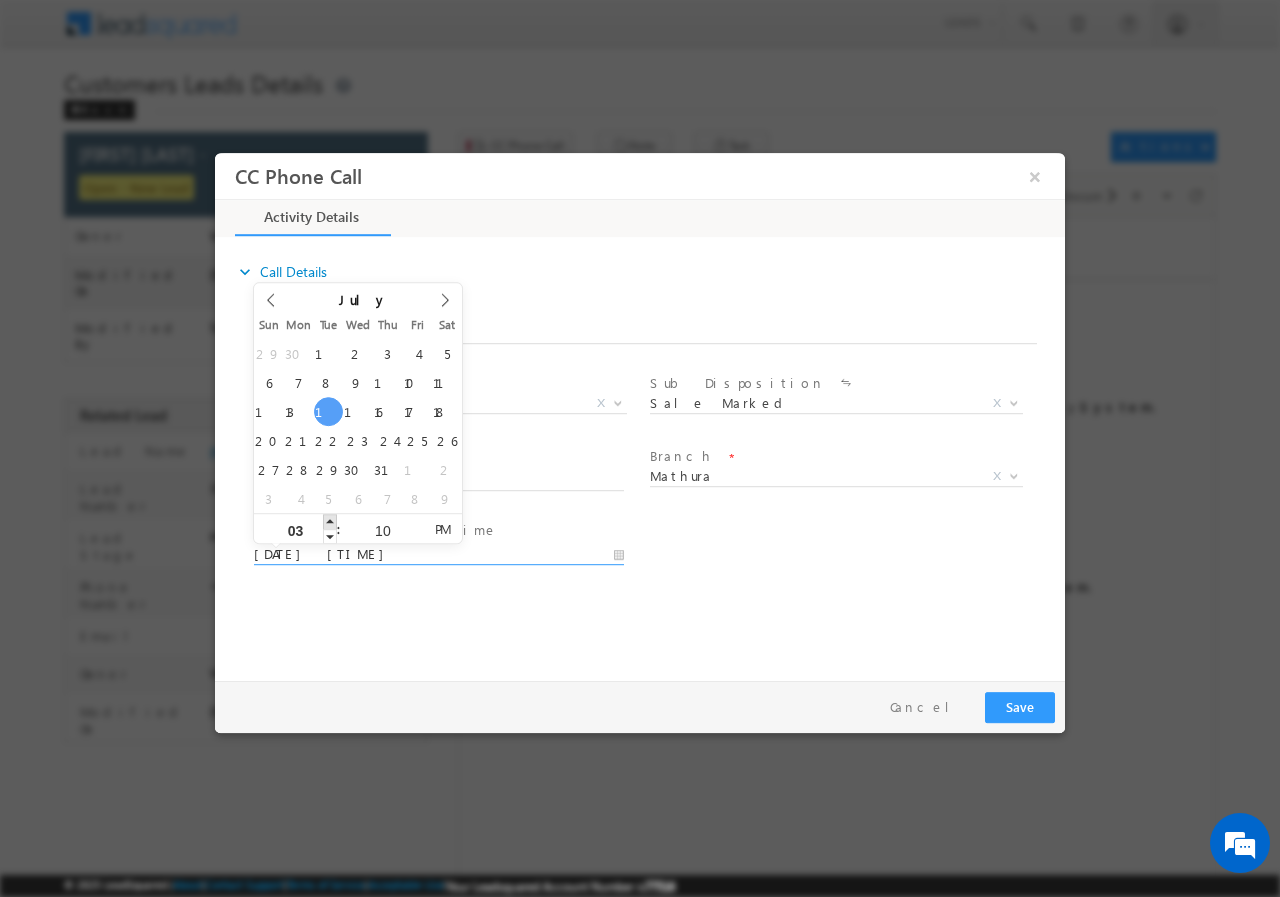 click at bounding box center [330, 520] 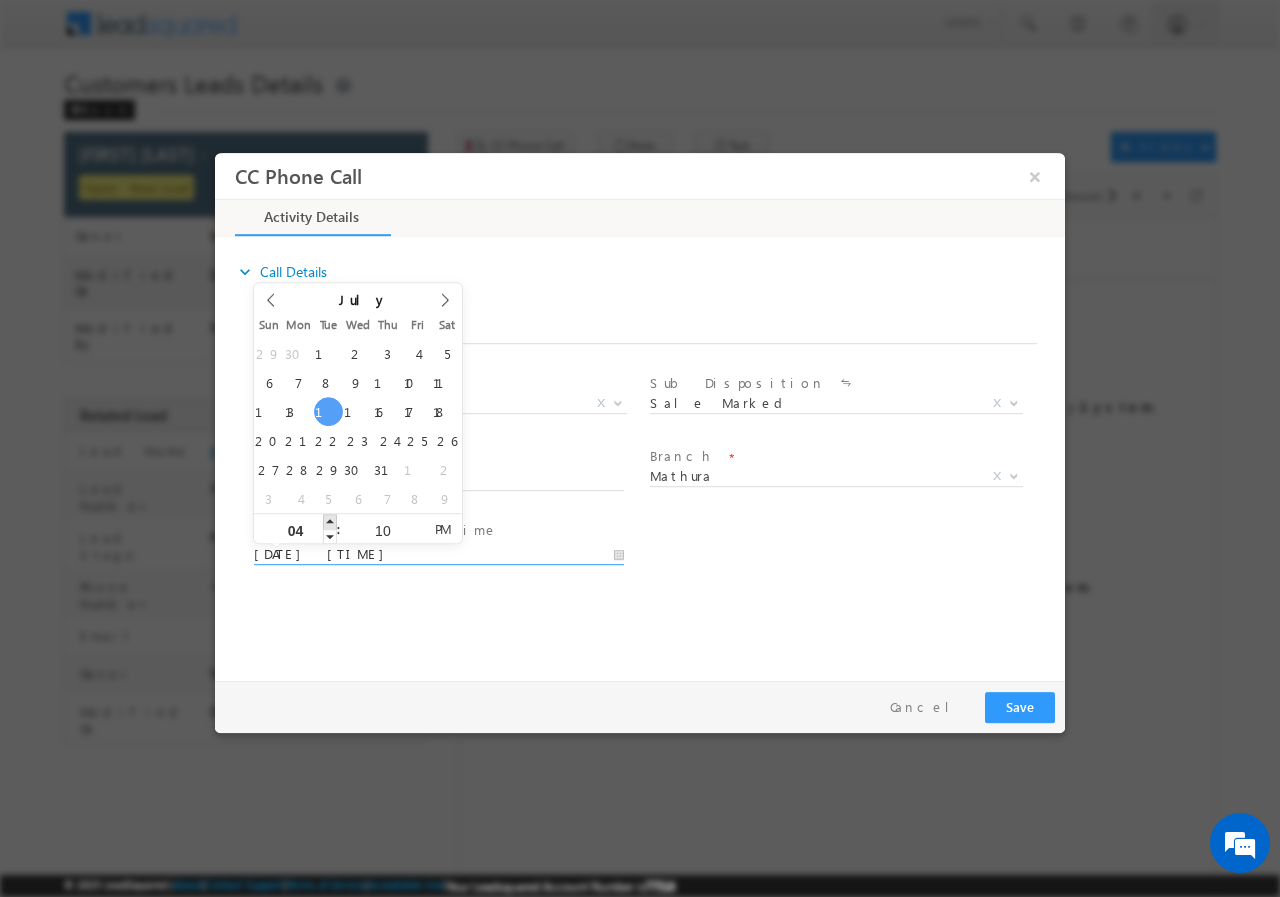 click at bounding box center (330, 520) 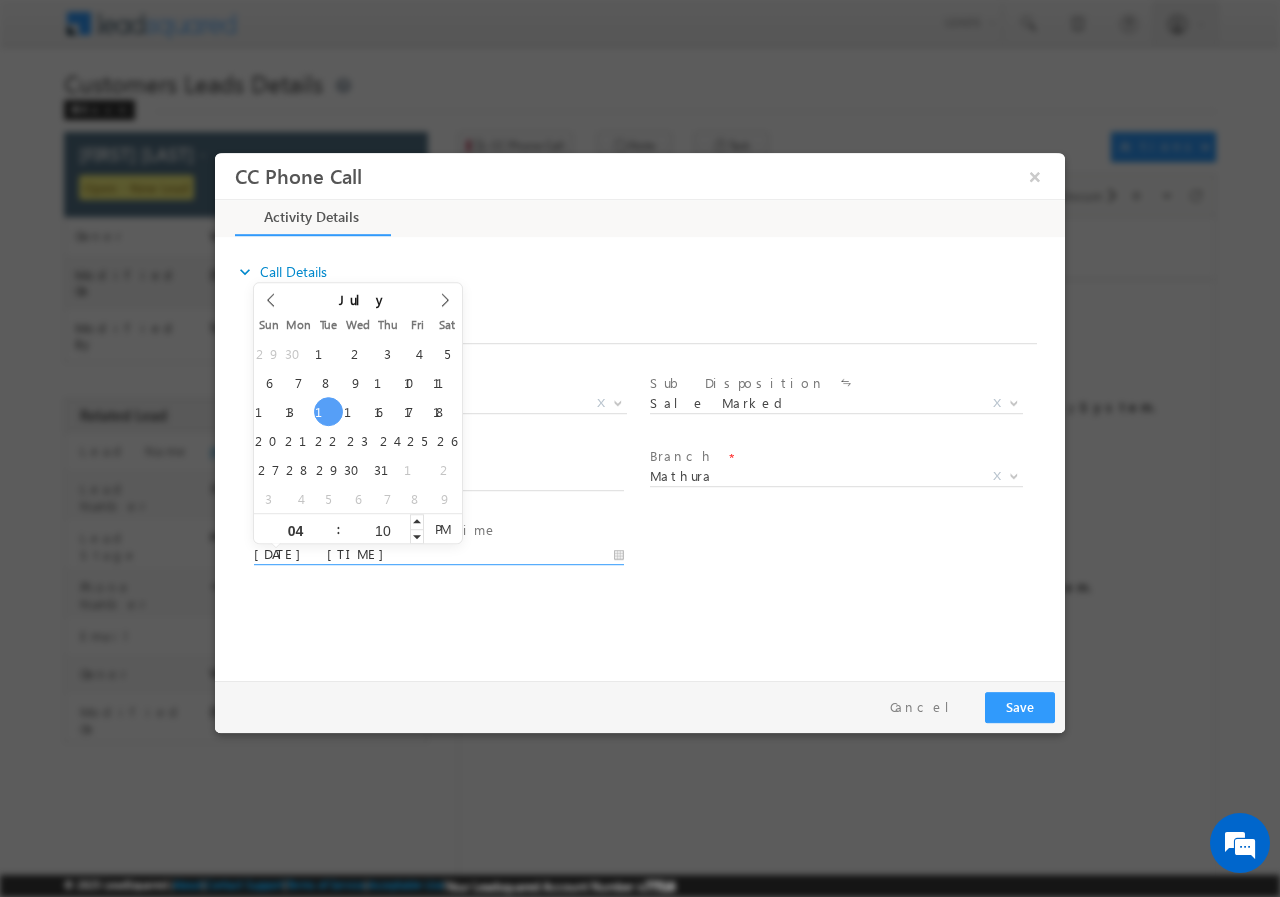 click on "10" at bounding box center (382, 529) 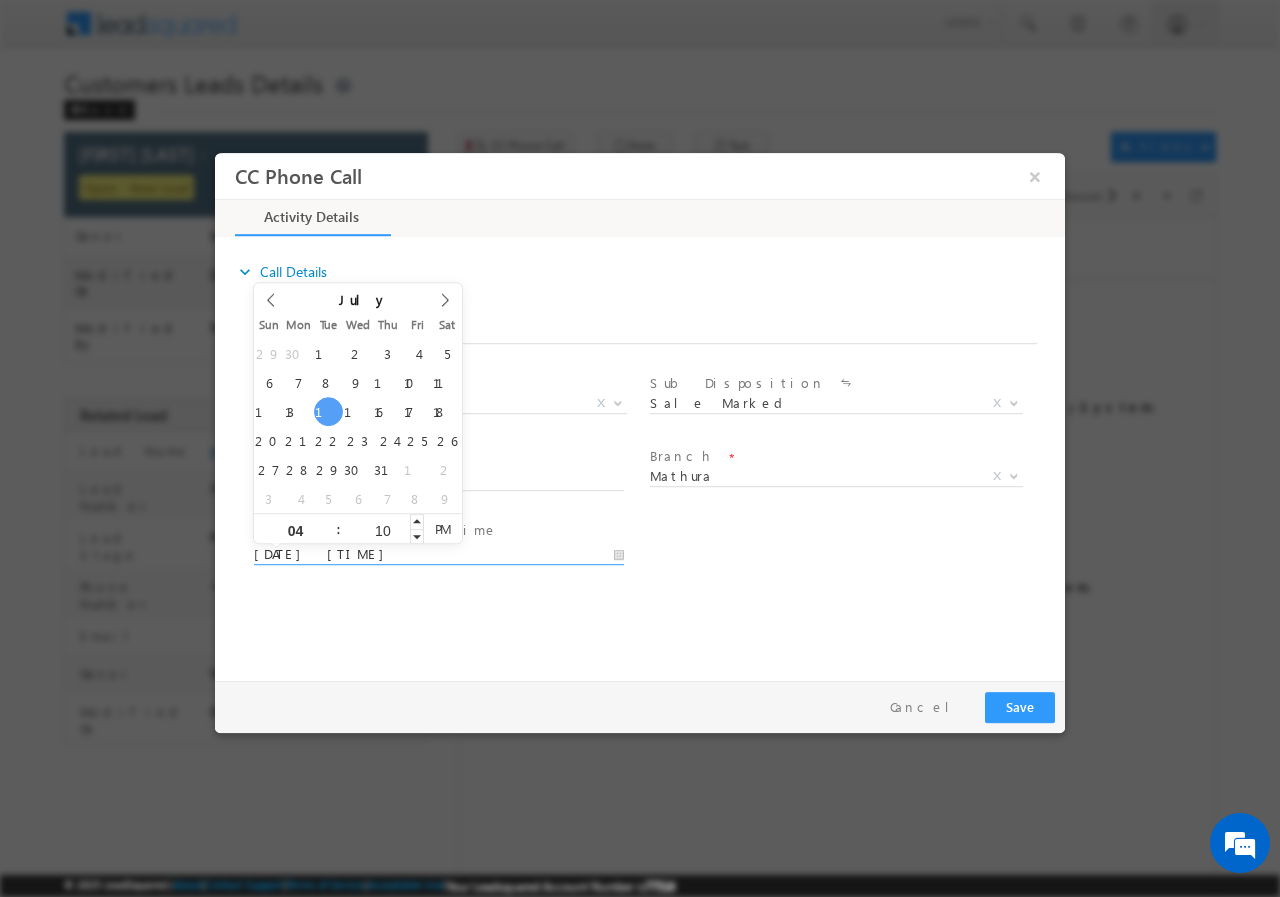 click on "10" at bounding box center [382, 529] 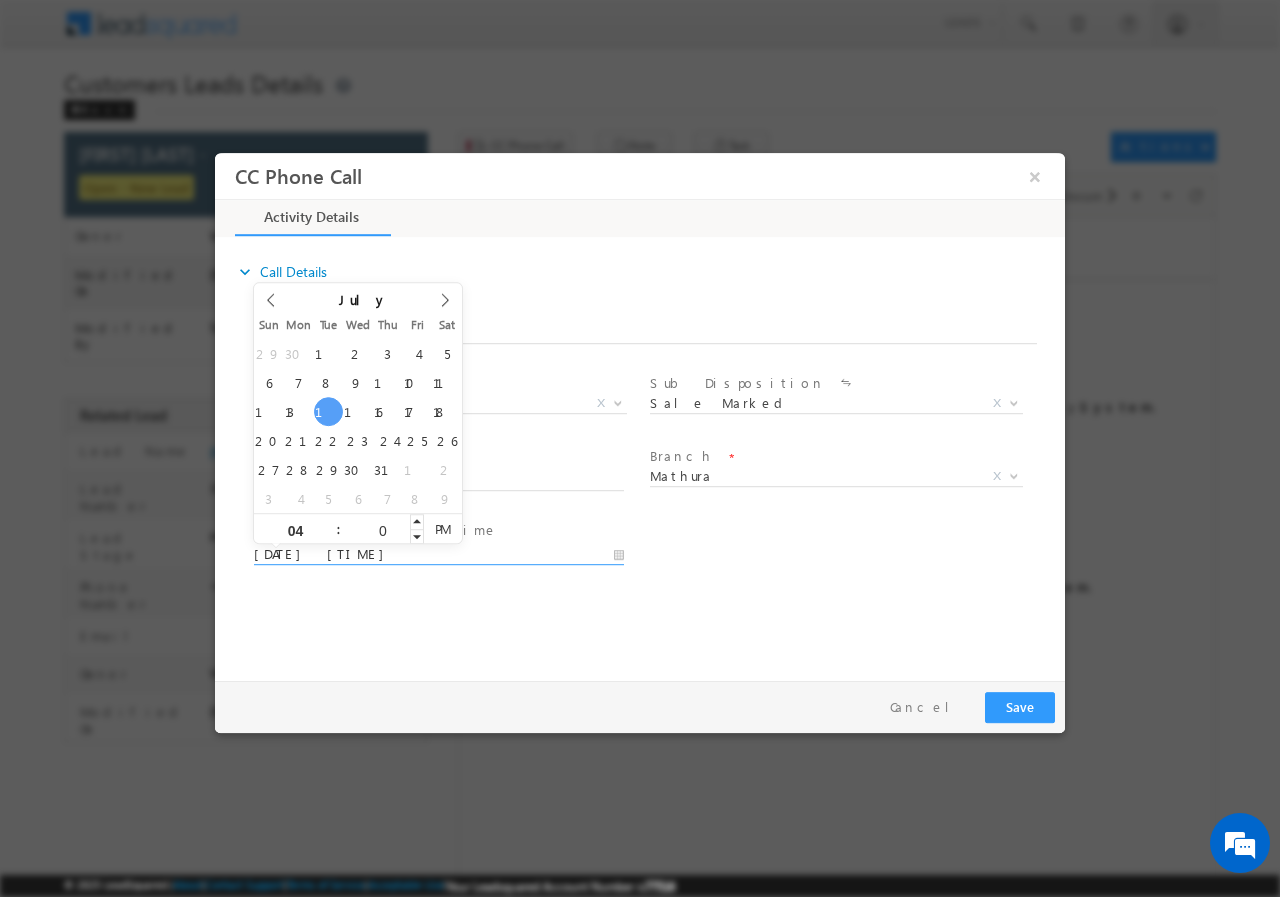 type on "00" 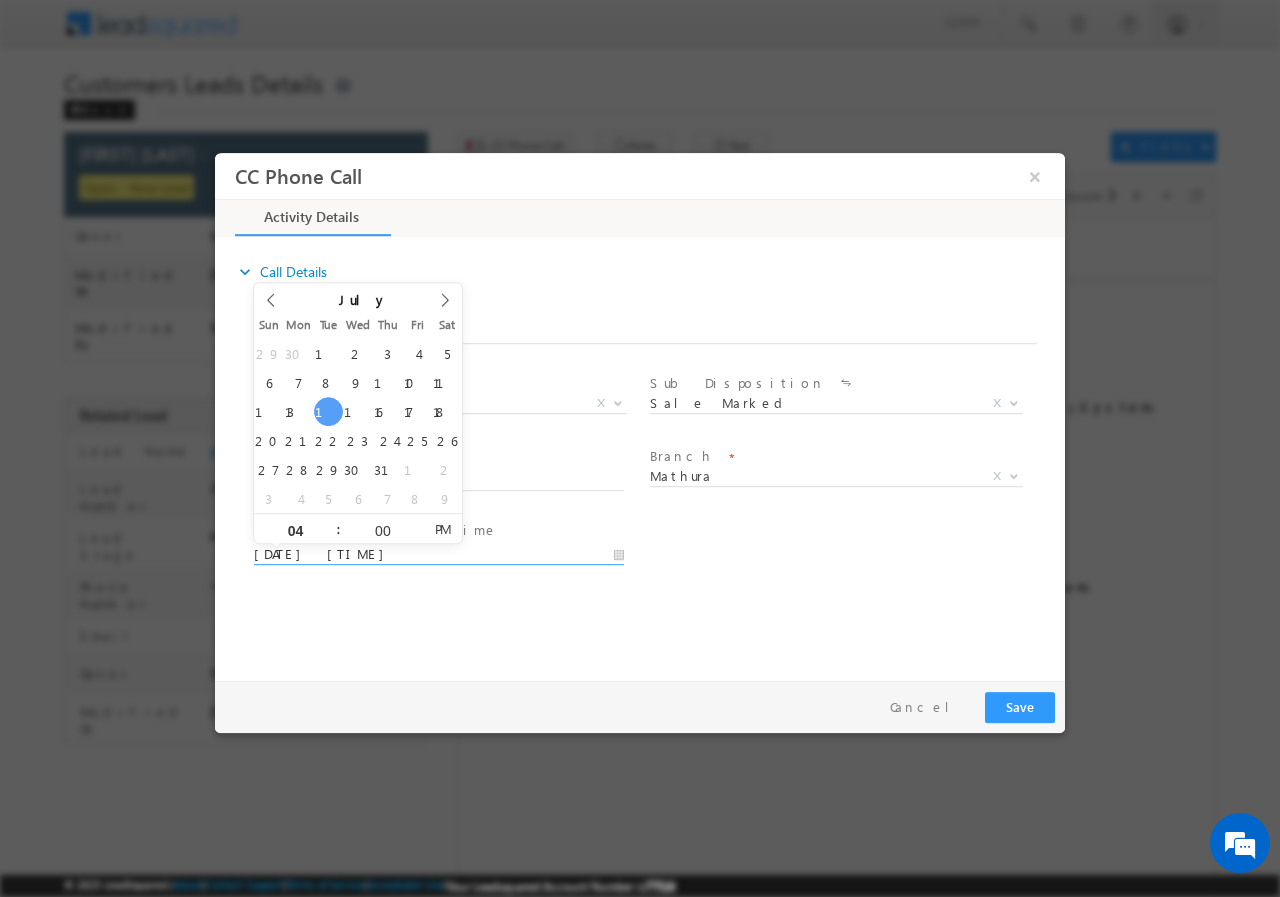 type on "07/15/2025 4:00 PM" 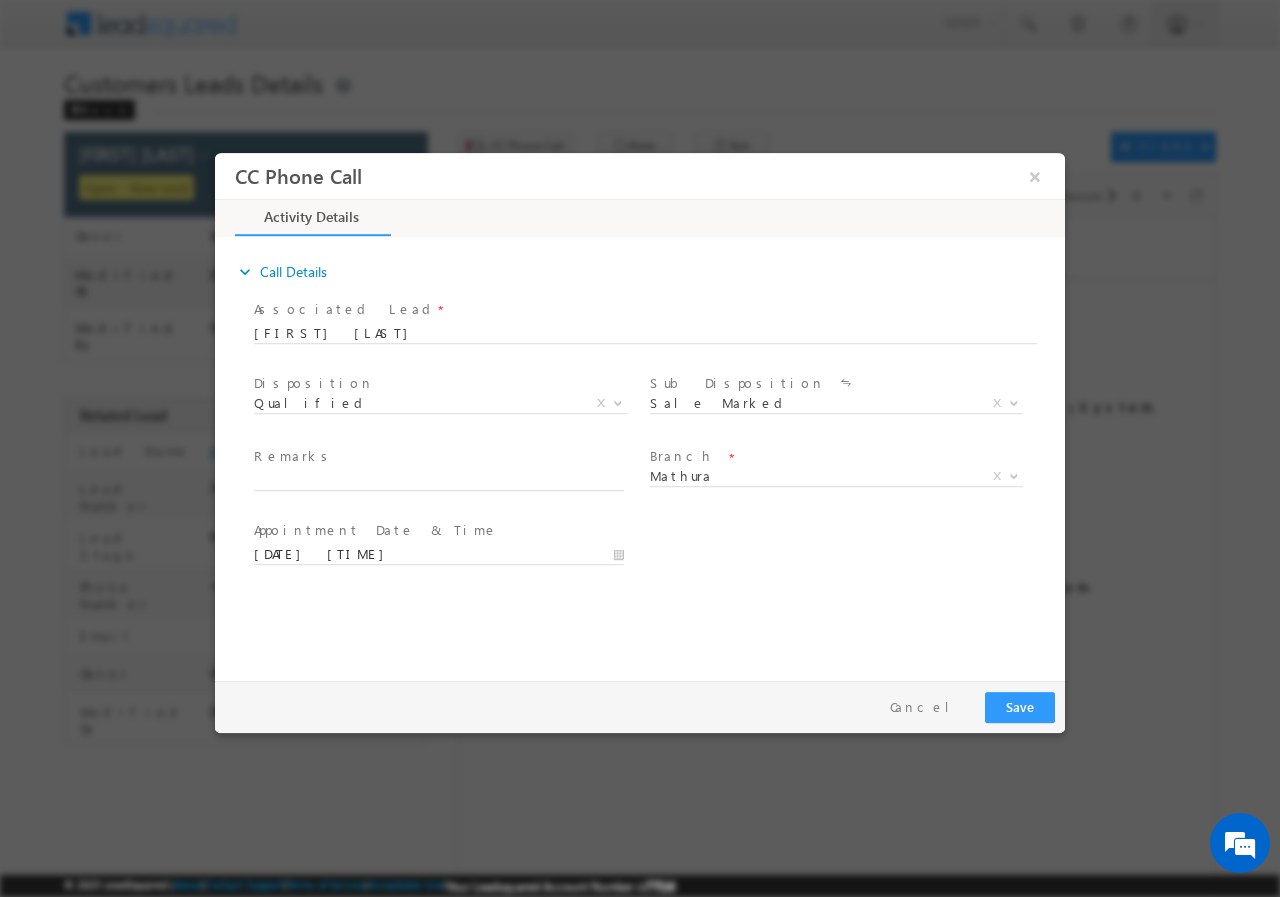 click on "User Branch
*
Appointment Date & Time
*
07/15/2025 4:00 PM" at bounding box center (657, 552) 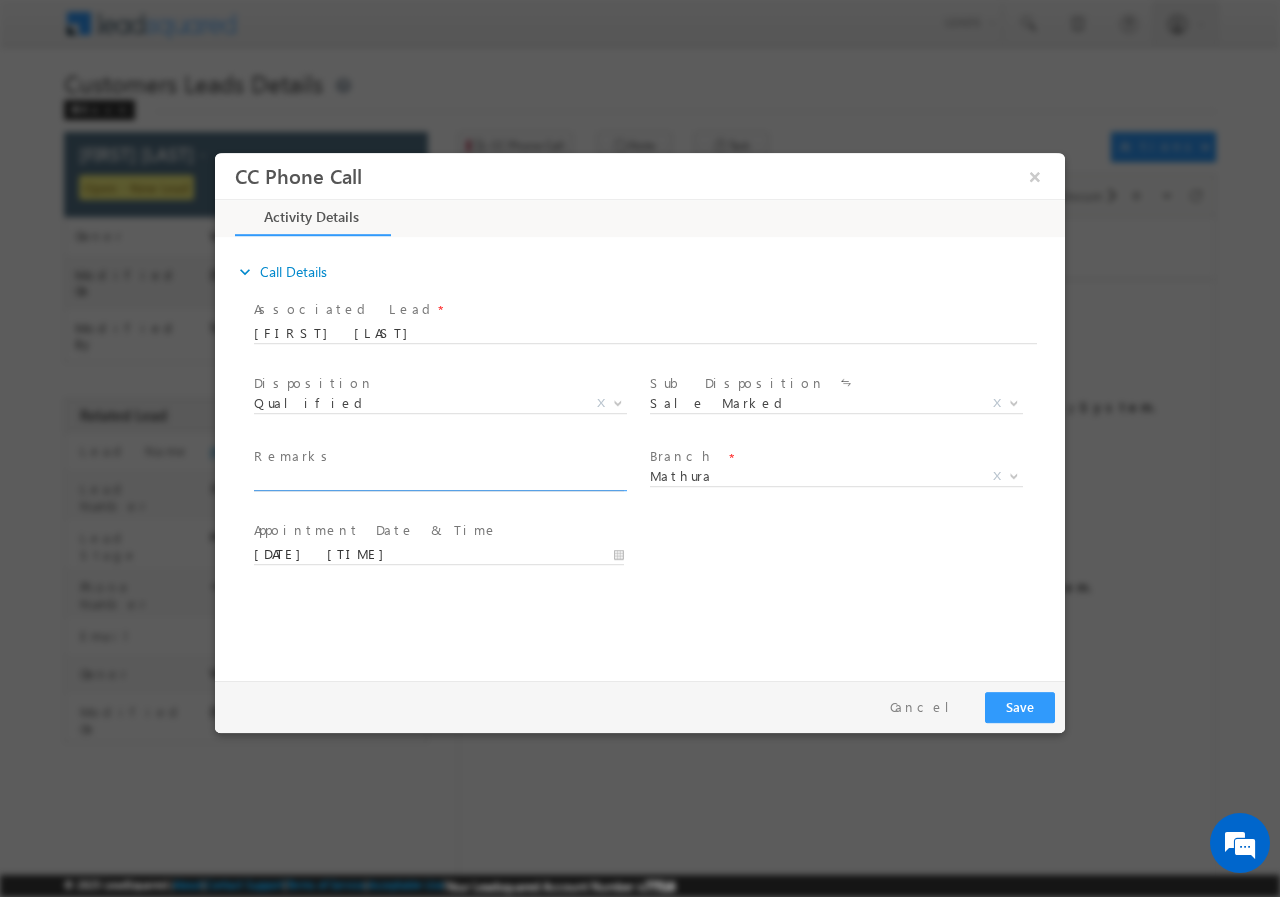 click at bounding box center [439, 480] 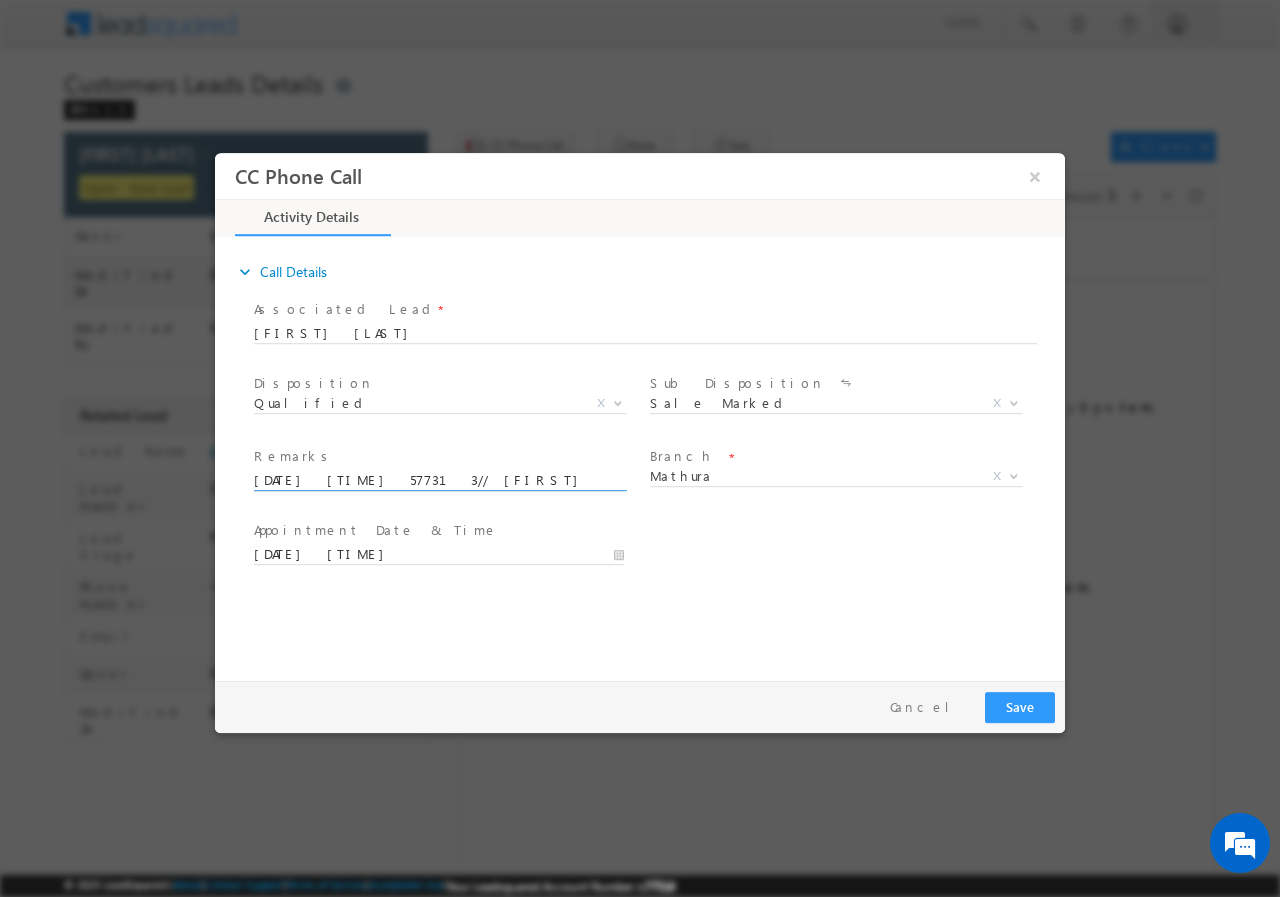 scroll, scrollTop: 0, scrollLeft: 1005, axis: horizontal 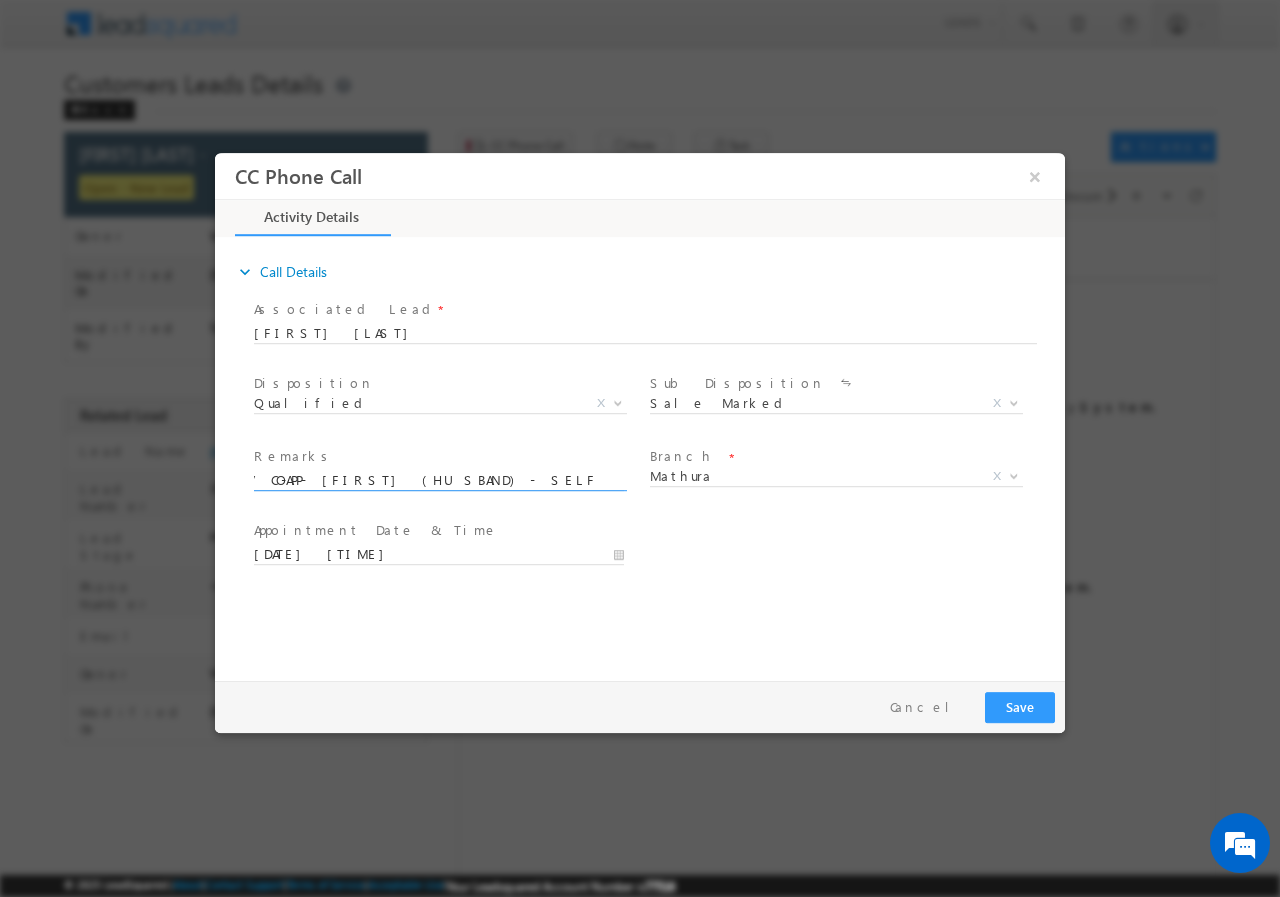 type on "577313// Radha Devi//RENOVATION// LOAN REQ-5L// PV-8L// SALARY-10K// AGE-36// CO-APP- KARANVEER(HUSBAND) - SELF EMP-50K// AGE- 37// 281205- MATHURA // Cx WANT LOAN ON HIS HUSBANDS NAME AND THEY ARE RE" 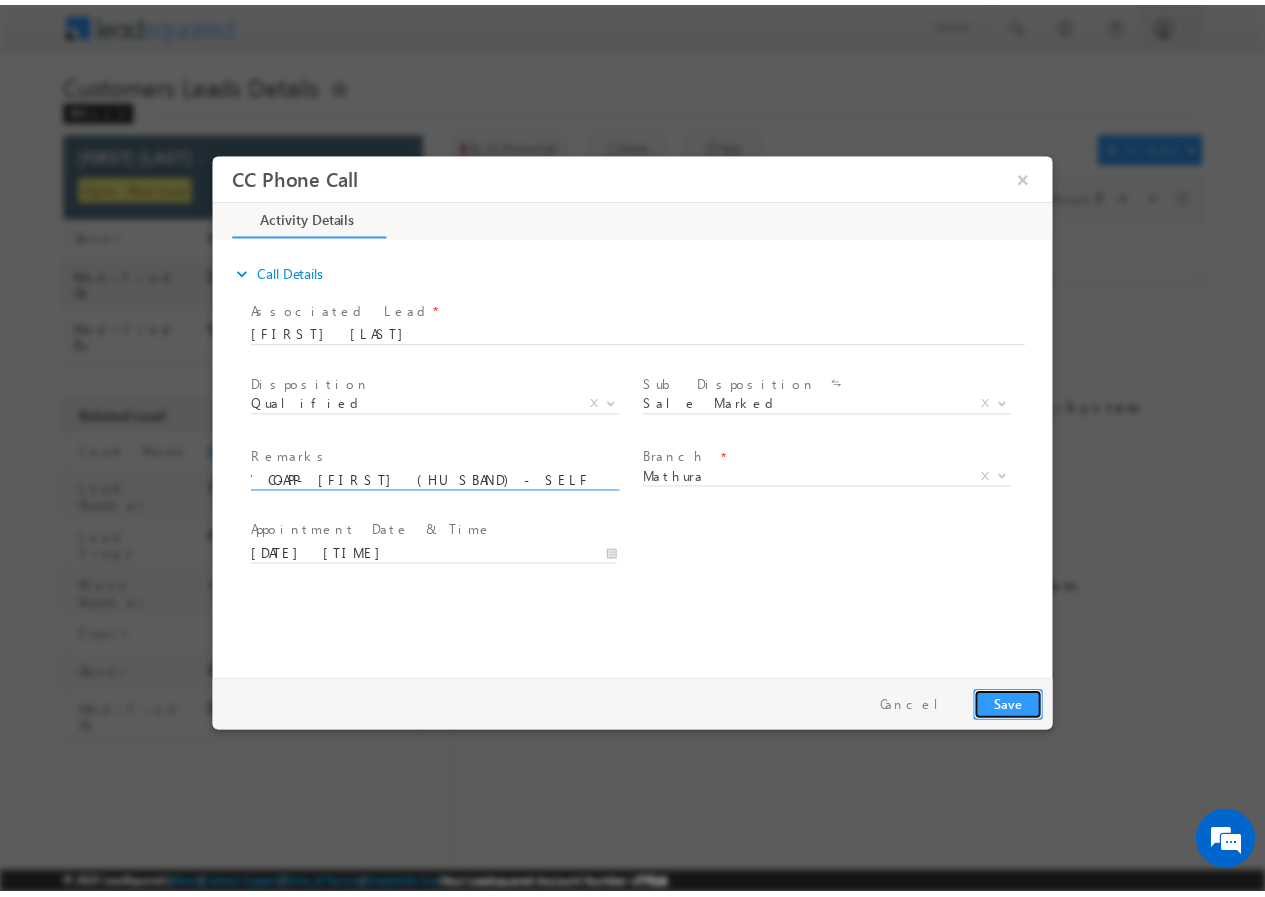 scroll, scrollTop: 0, scrollLeft: 0, axis: both 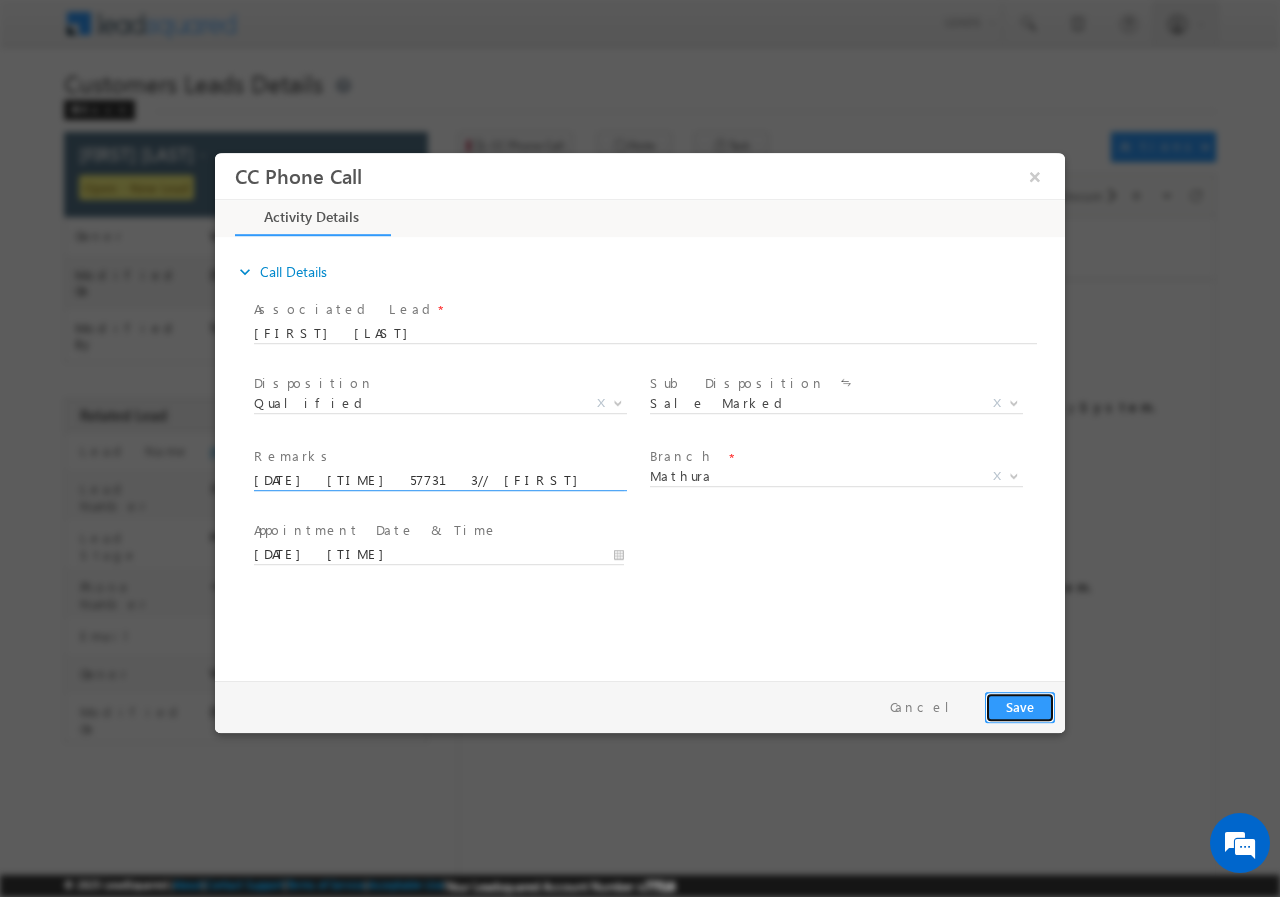 click on "Save" at bounding box center (1020, 706) 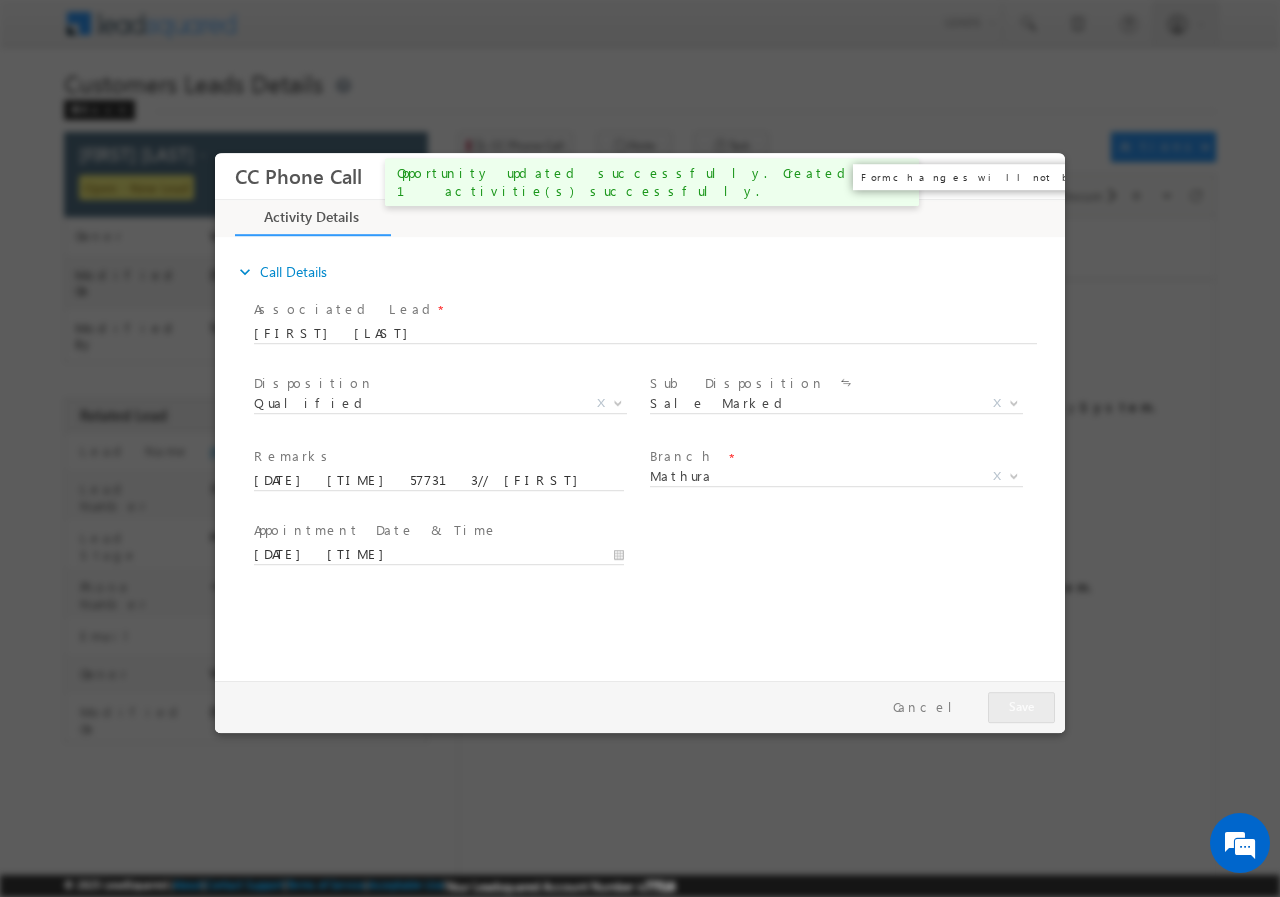 click on "×" at bounding box center [1035, 175] 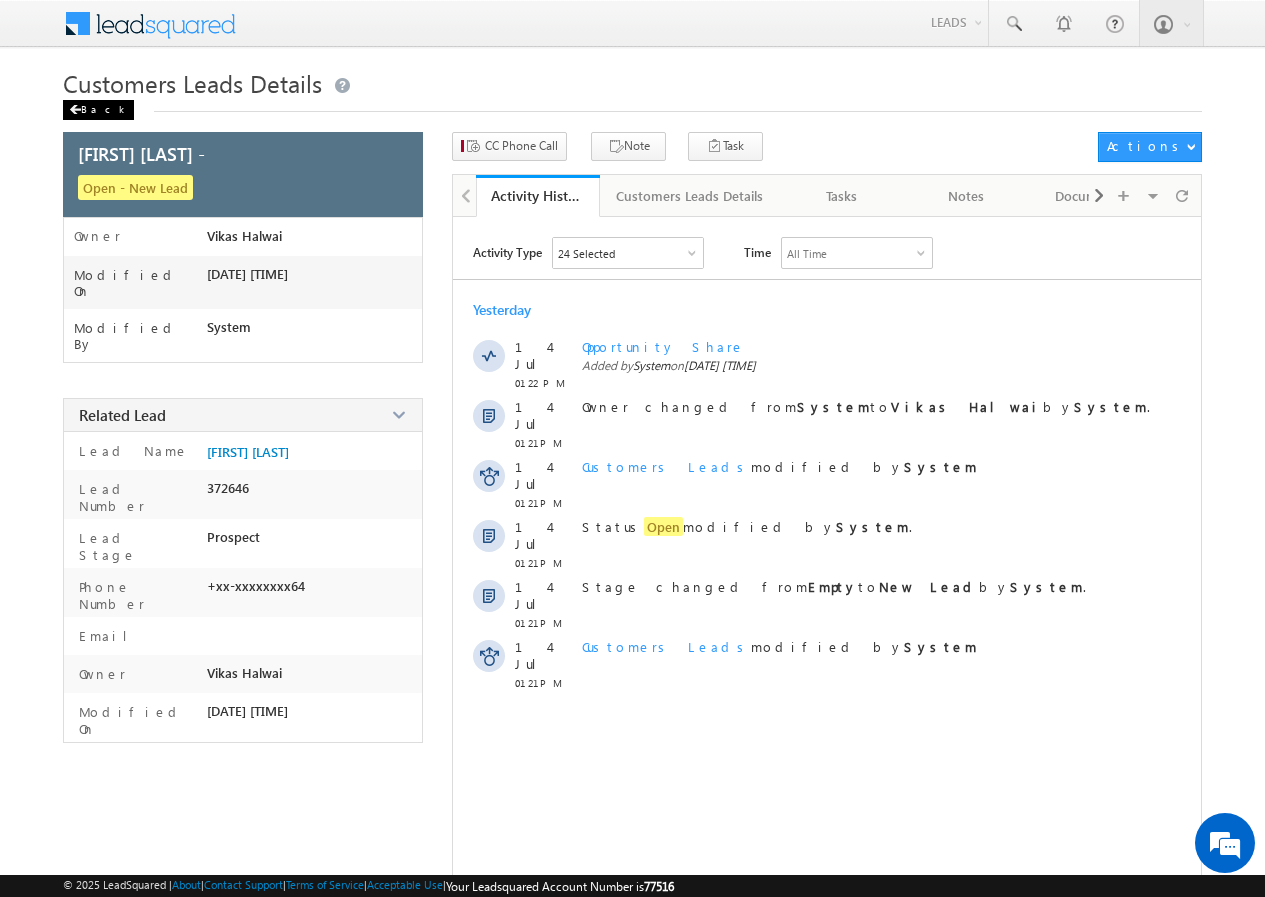 click on "Back" at bounding box center (98, 110) 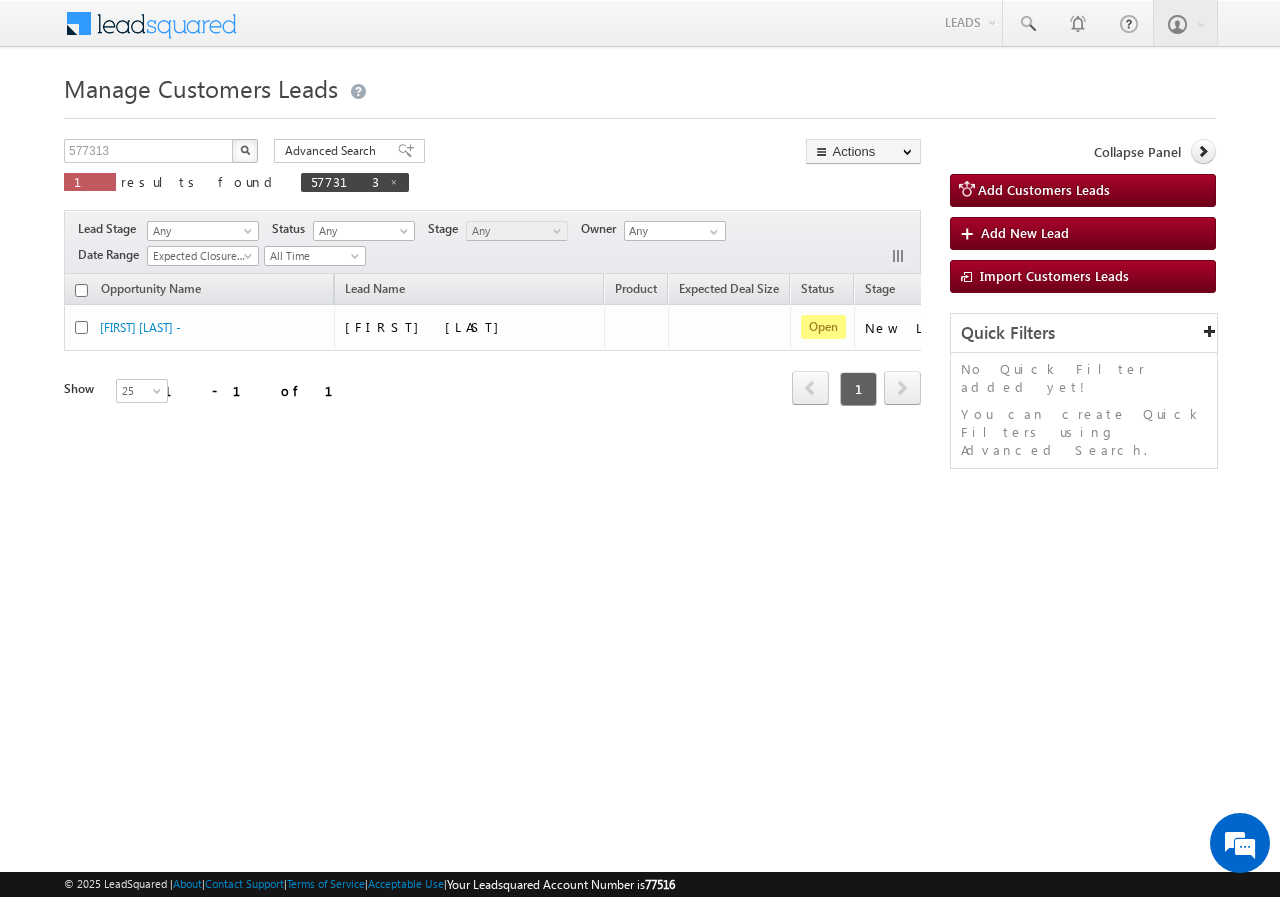 scroll, scrollTop: 0, scrollLeft: 0, axis: both 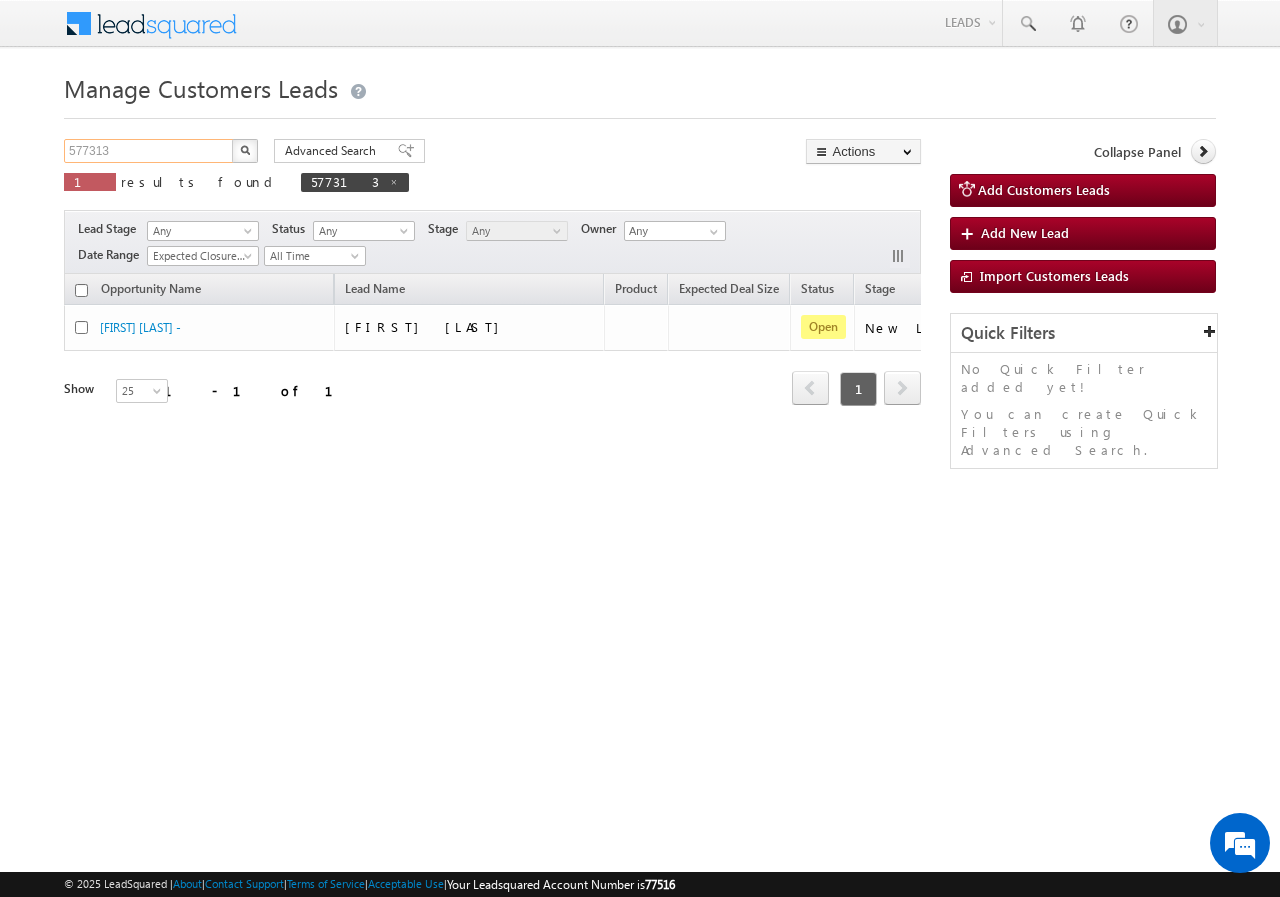 click on "577313" at bounding box center (149, 151) 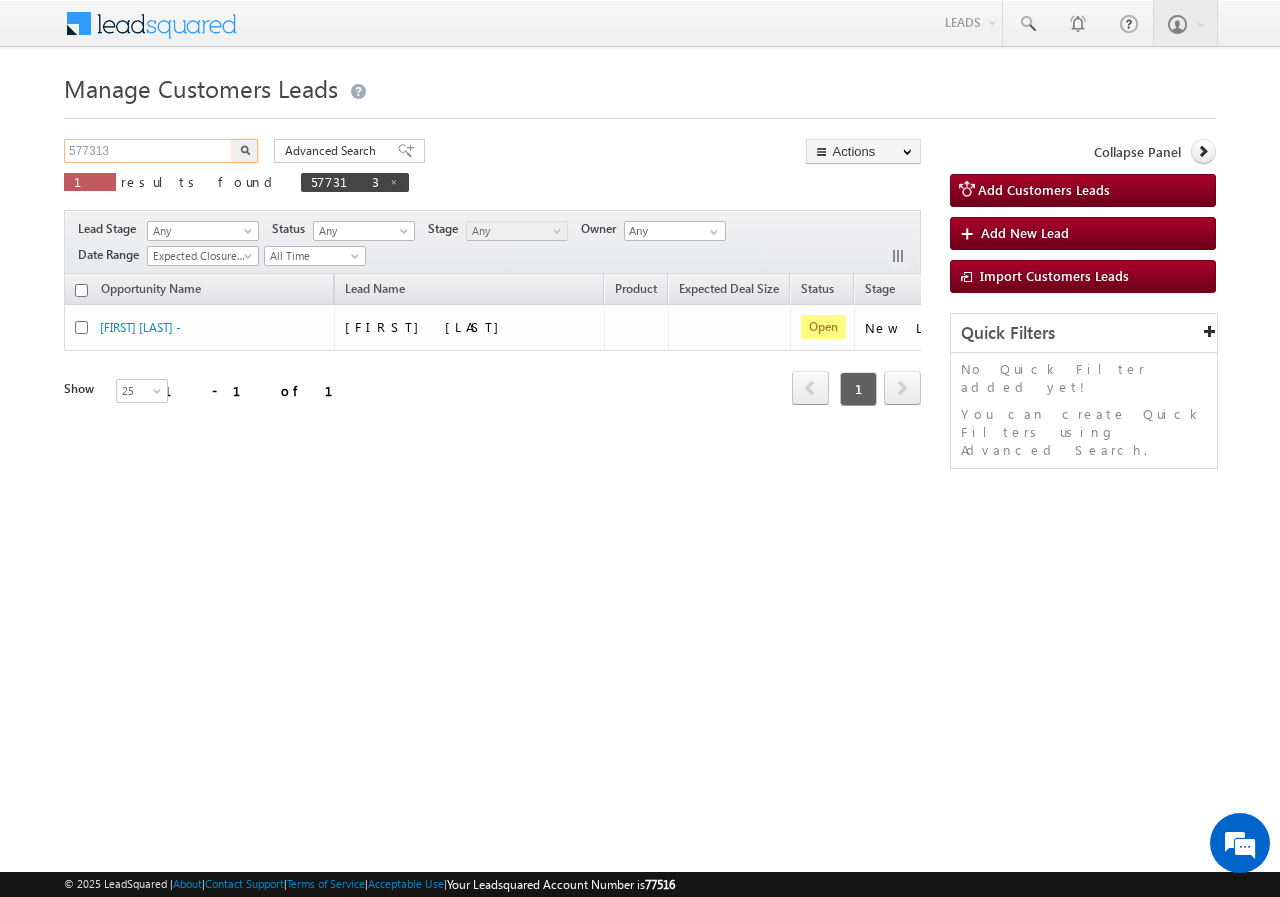 click on "577313" at bounding box center (149, 151) 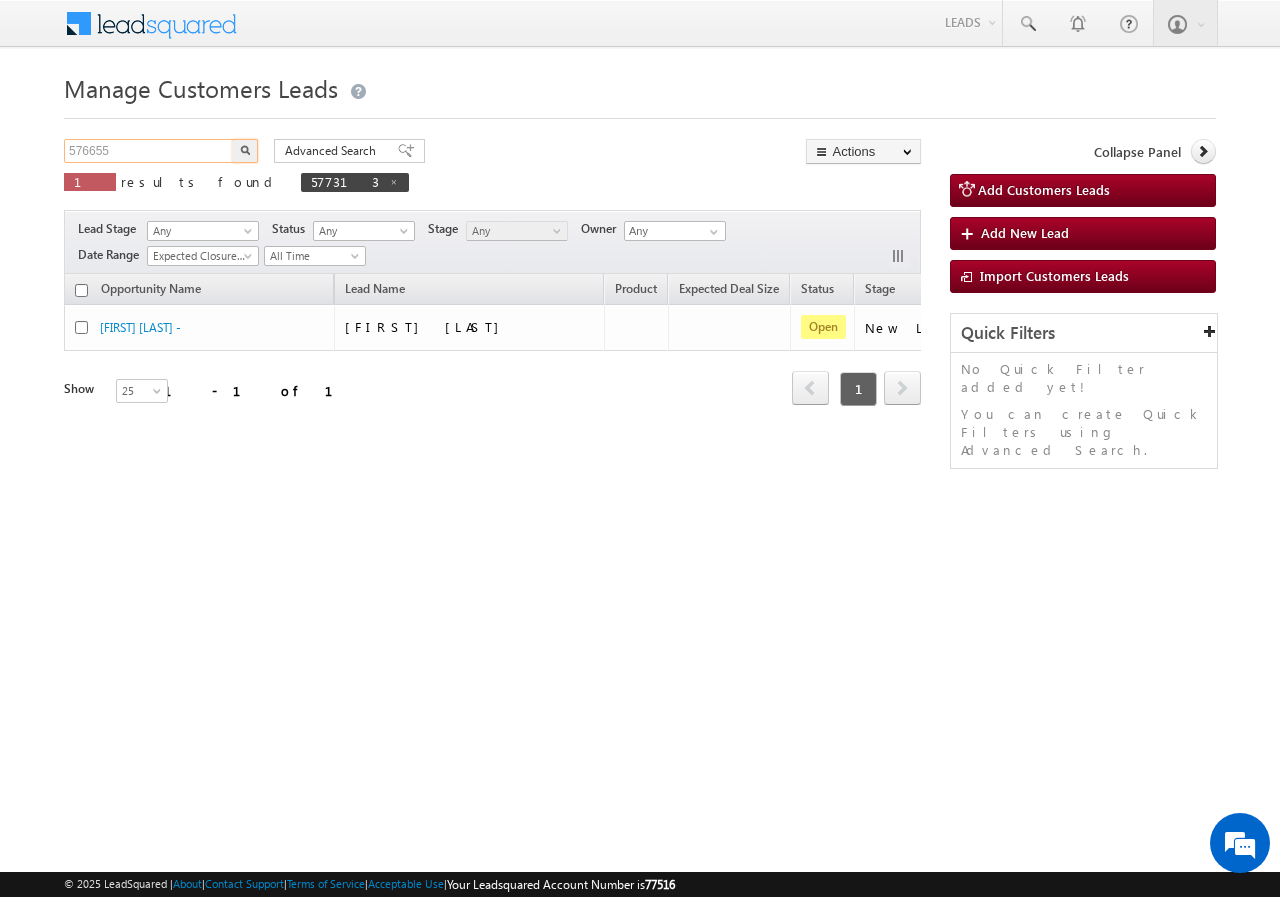 type on "576655" 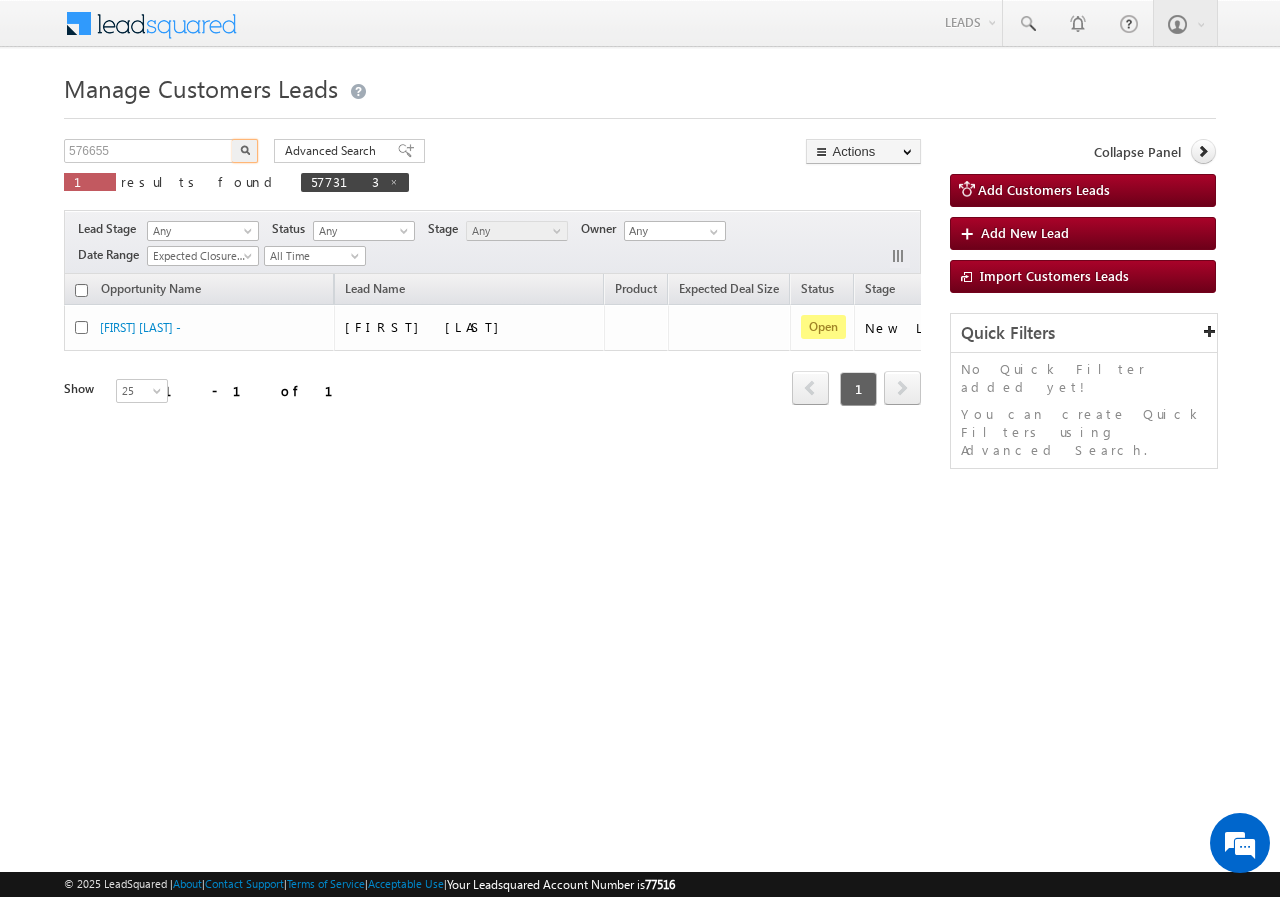 click at bounding box center (245, 150) 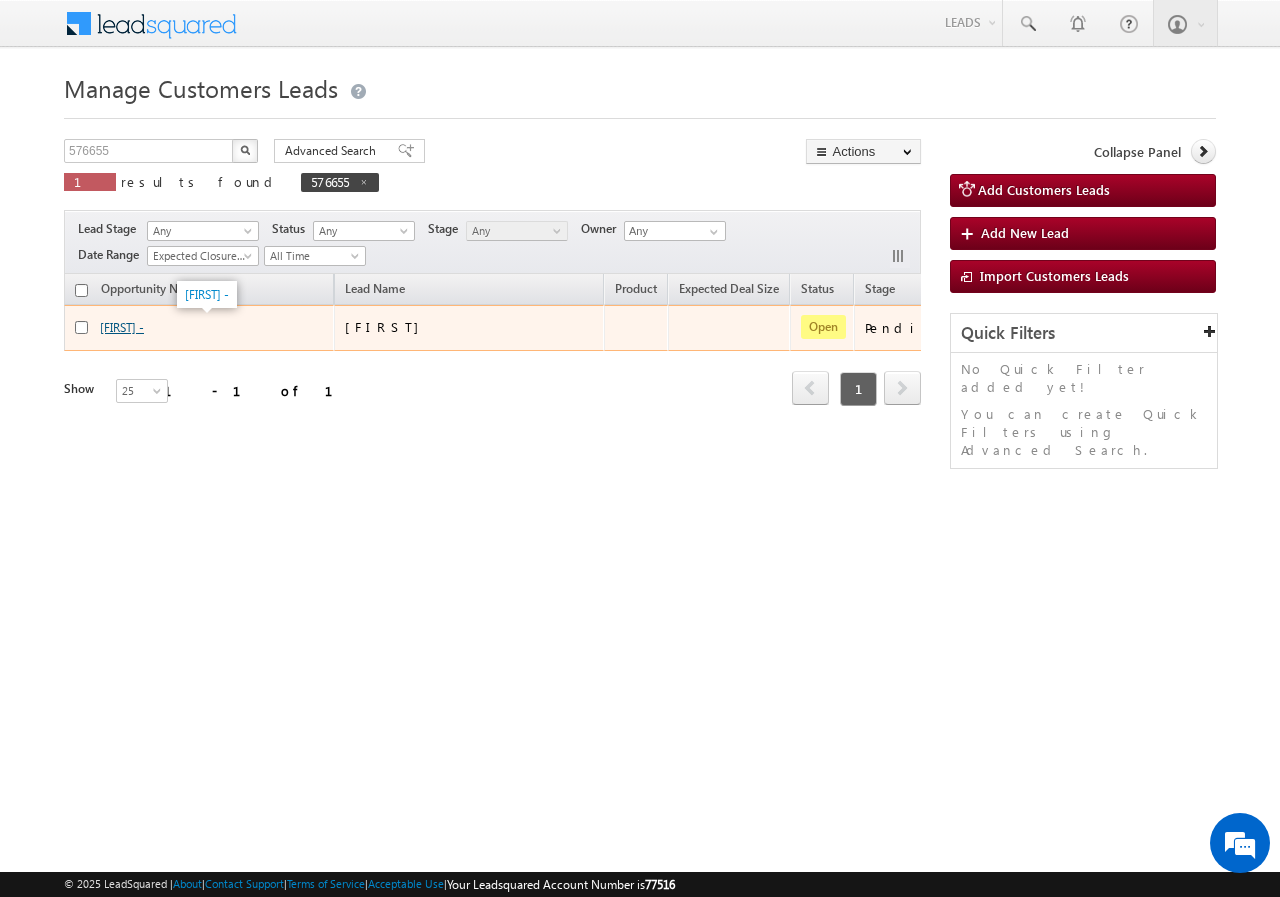 click on "[FIRST]  -" at bounding box center (122, 327) 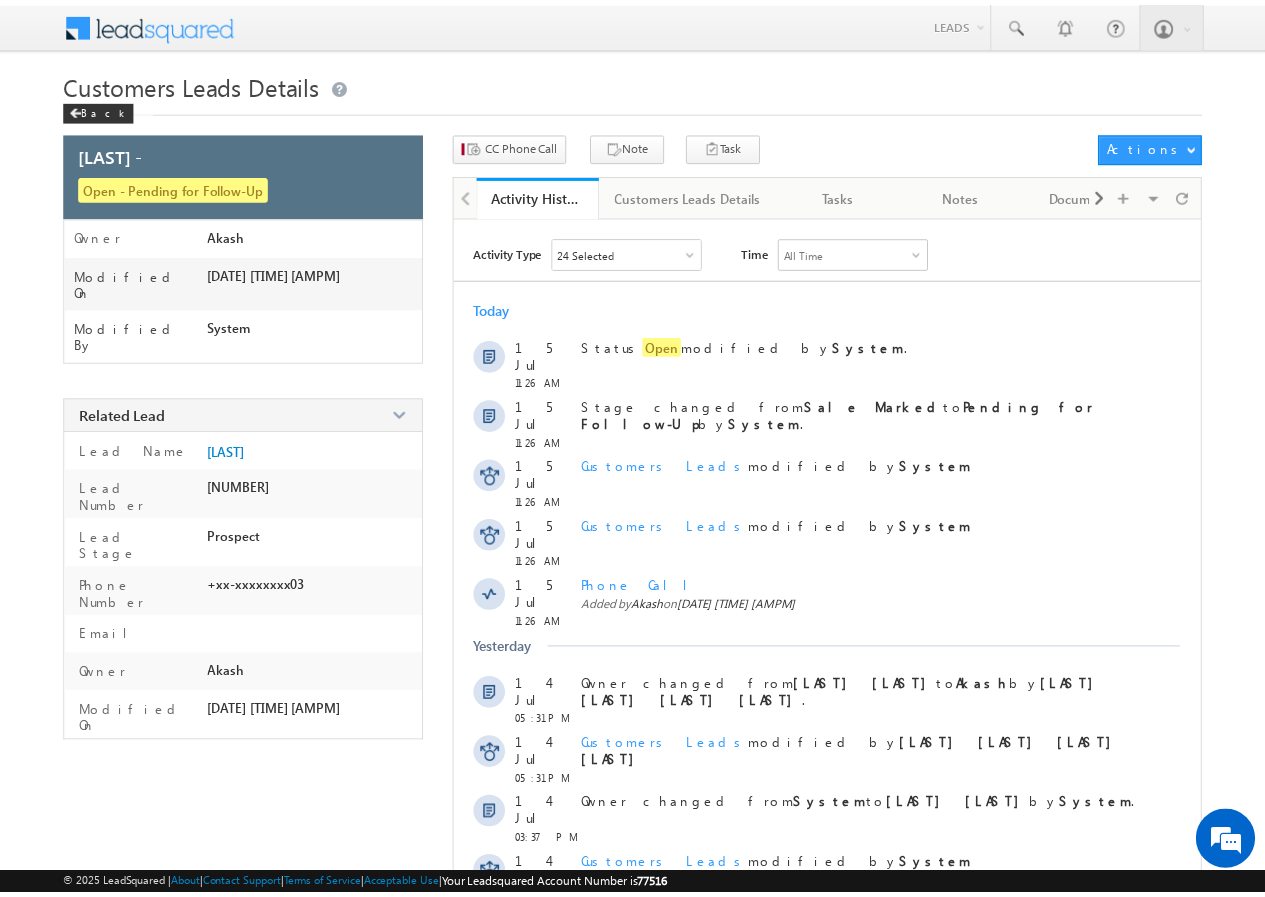 scroll, scrollTop: 0, scrollLeft: 0, axis: both 